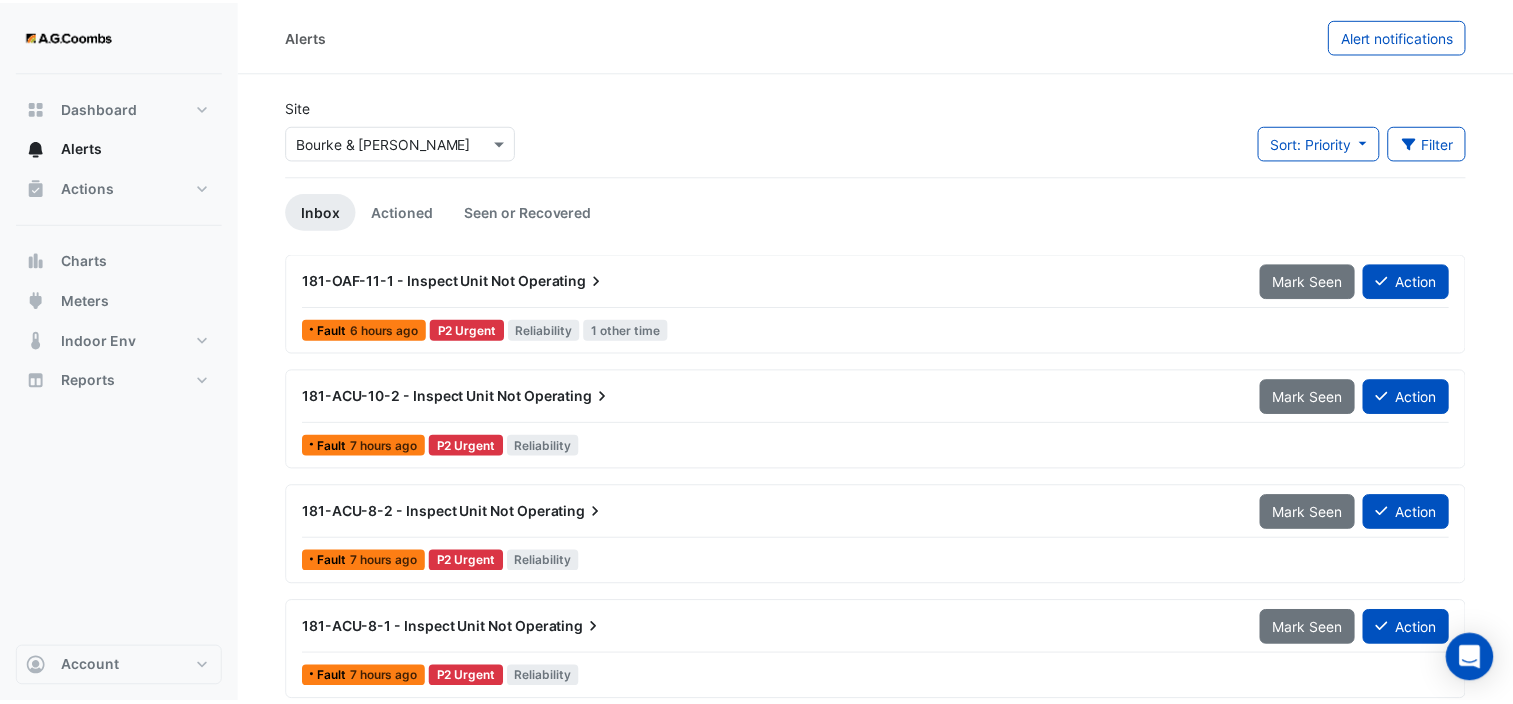 scroll, scrollTop: 0, scrollLeft: 0, axis: both 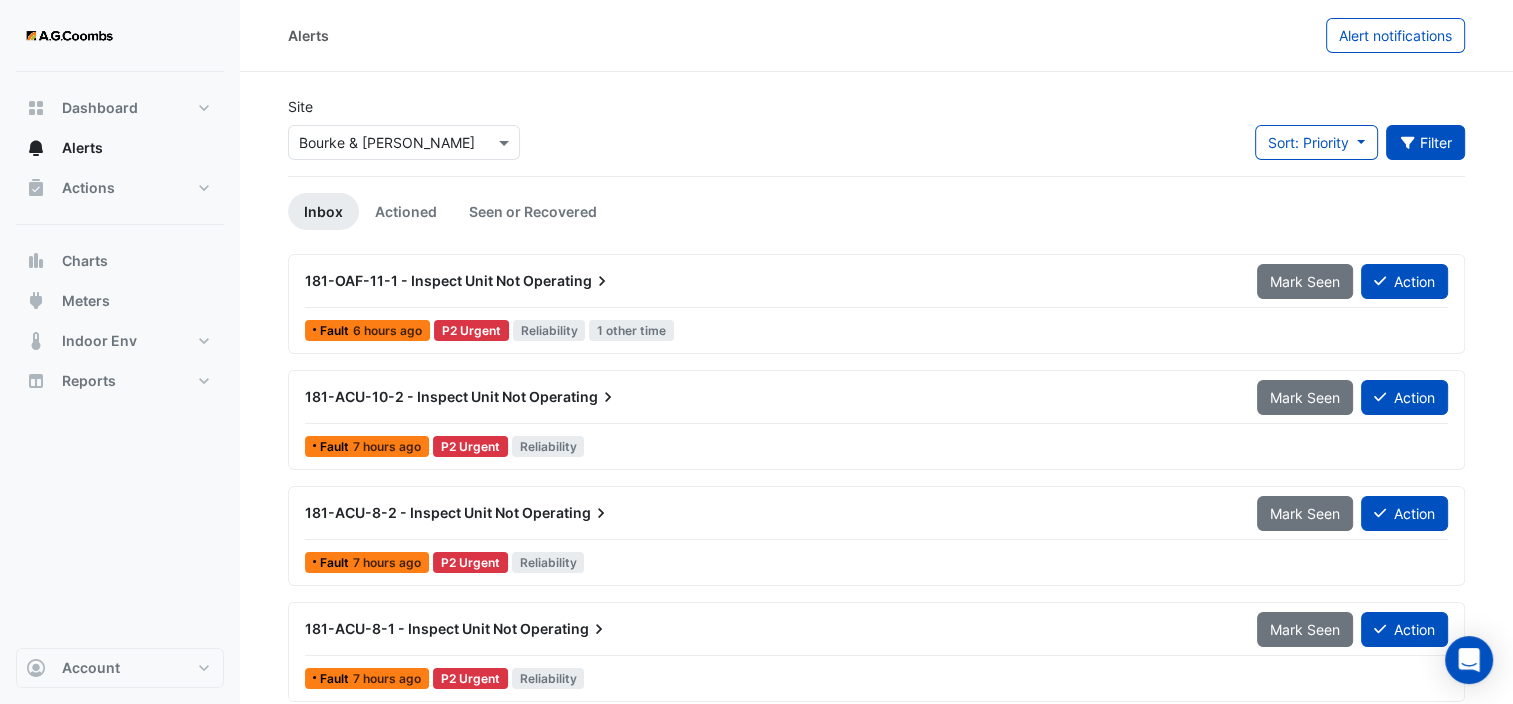 click on "Filter" 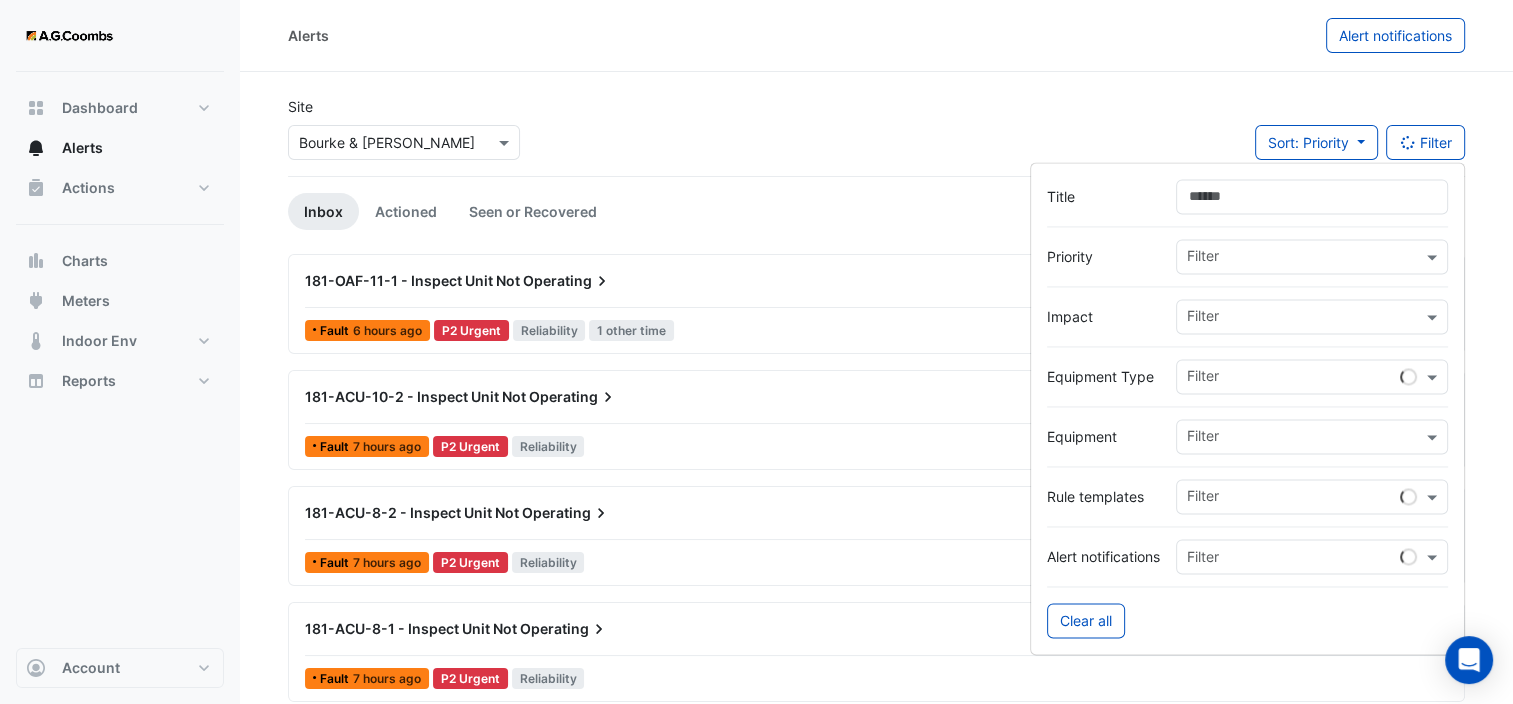 click at bounding box center [1304, 318] 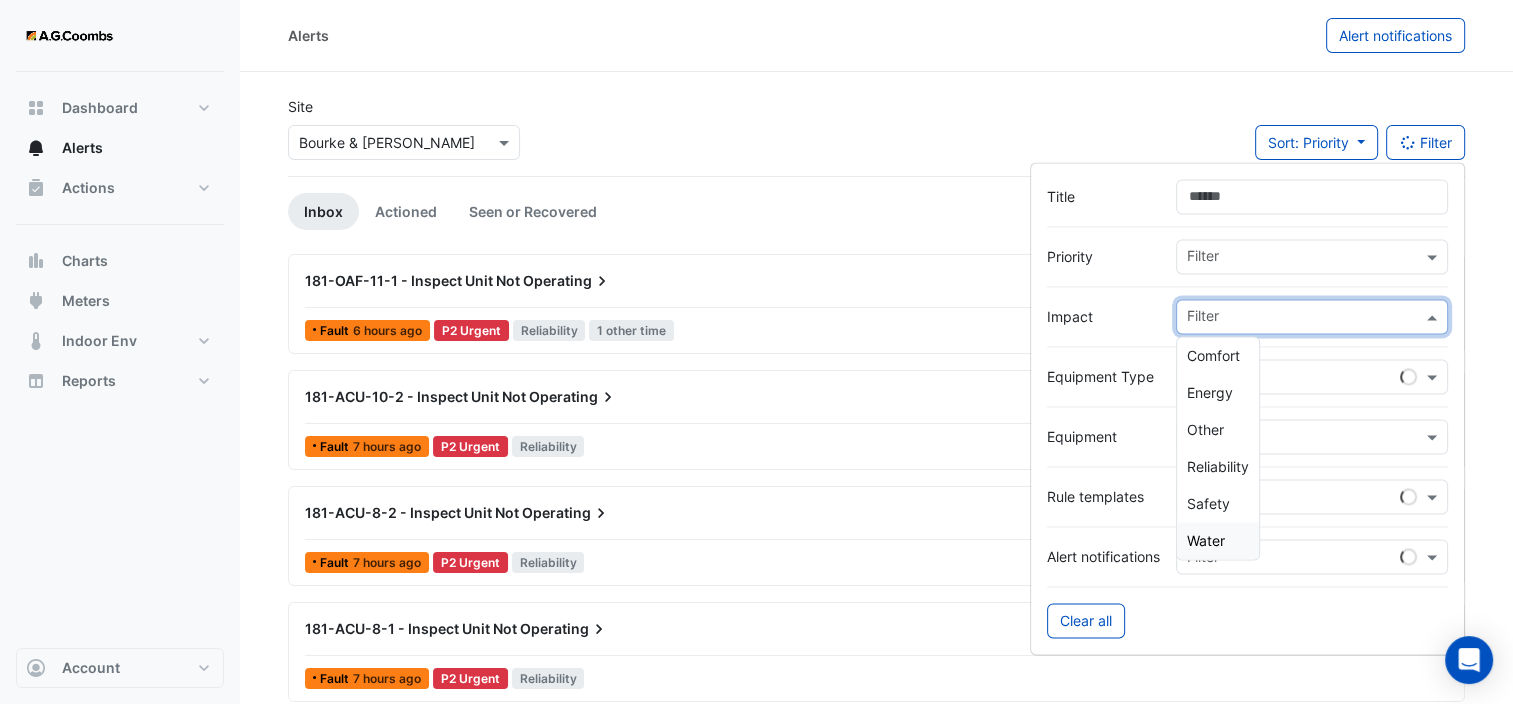 click on "Water" at bounding box center (1218, 540) 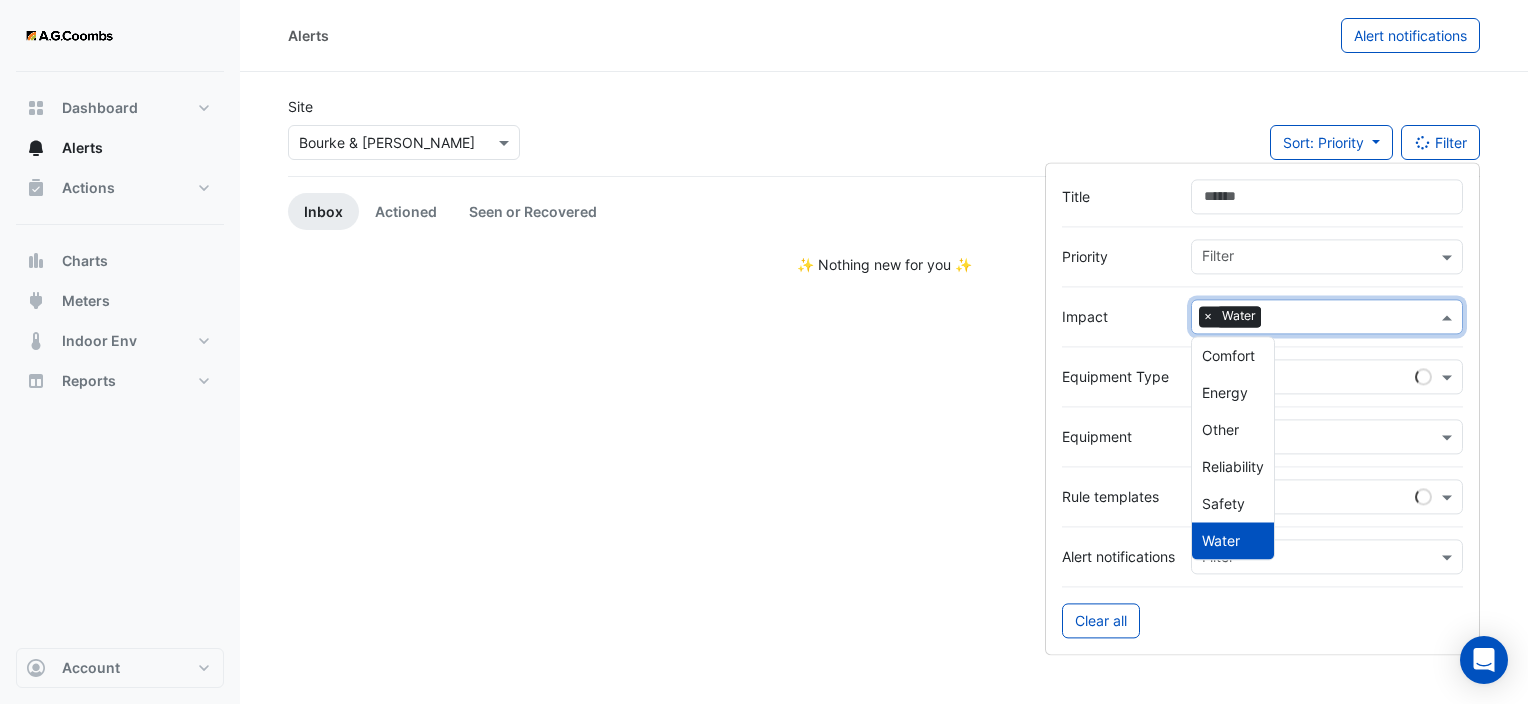 click on "Site
Select a Site × Bourke & [PERSON_NAME]
Sort: Priority
Priority
Updated
Filter" 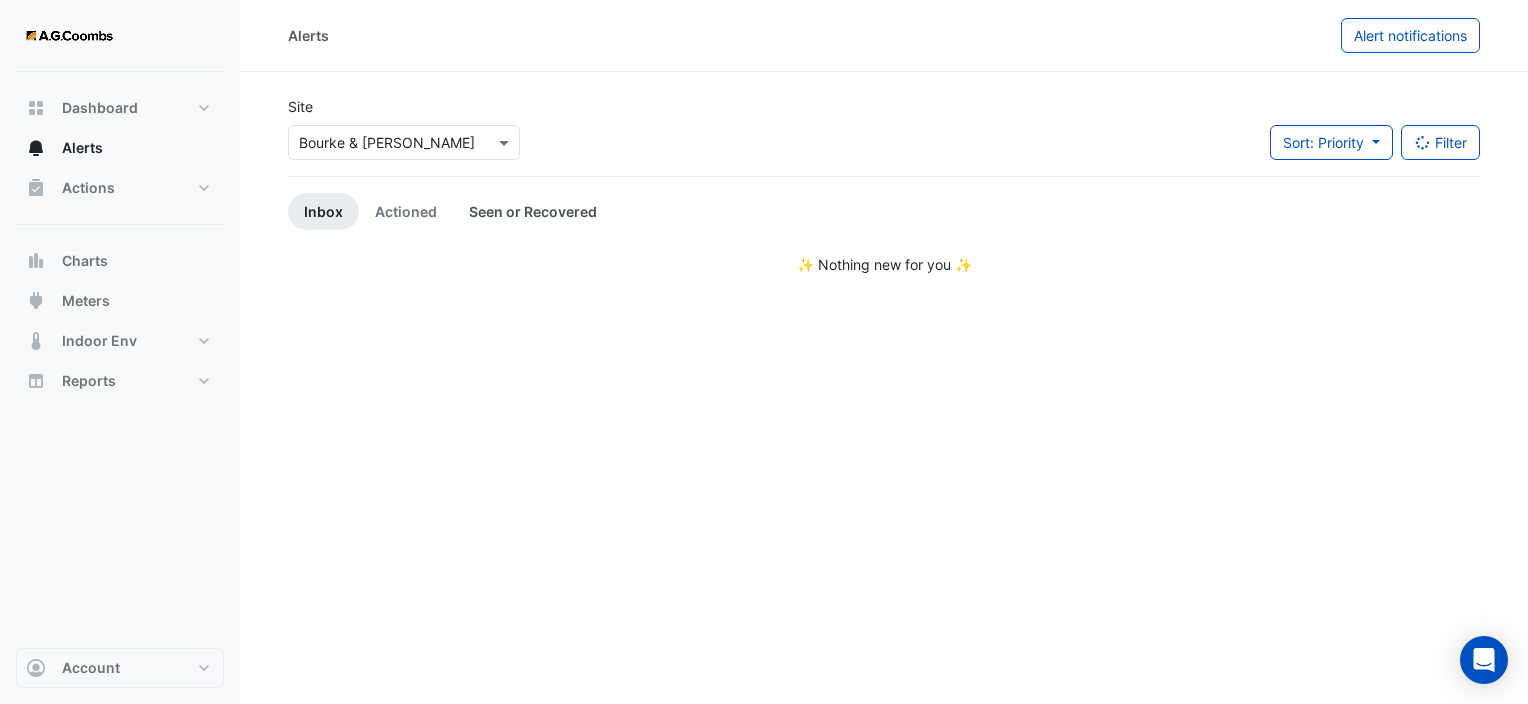 click on "Seen or Recovered" at bounding box center (533, 211) 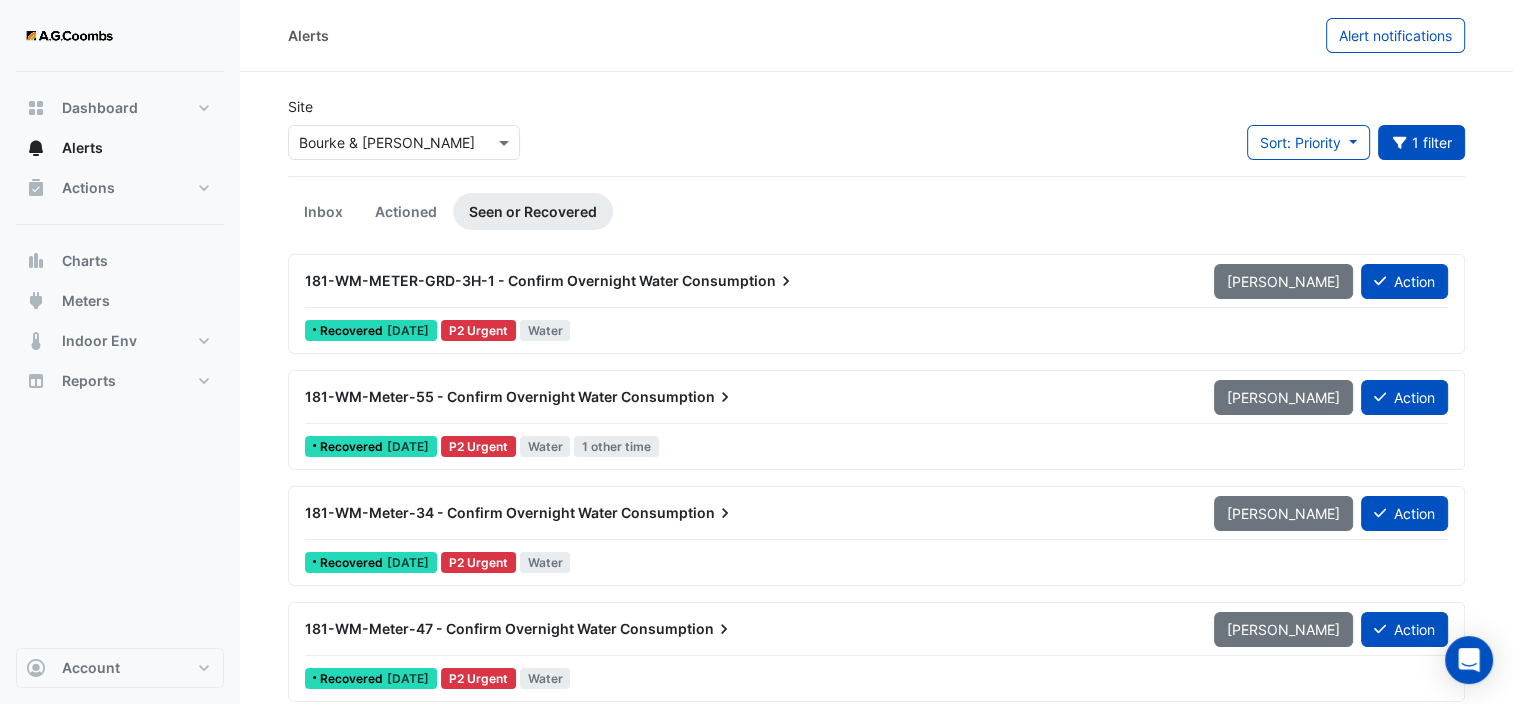 click on "181-WM-Meter-55 - Confirm Overnight Water" at bounding box center [461, 396] 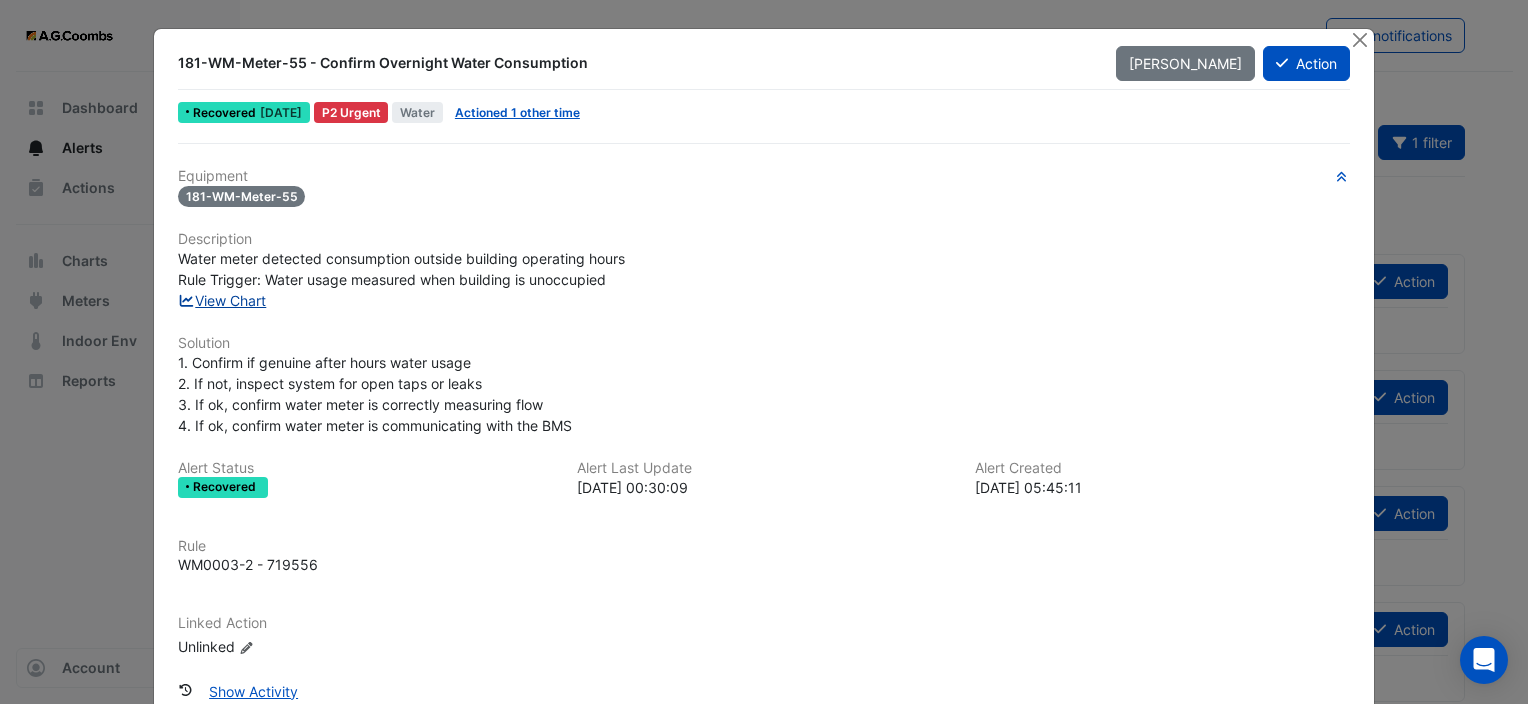 click on "View Chart" 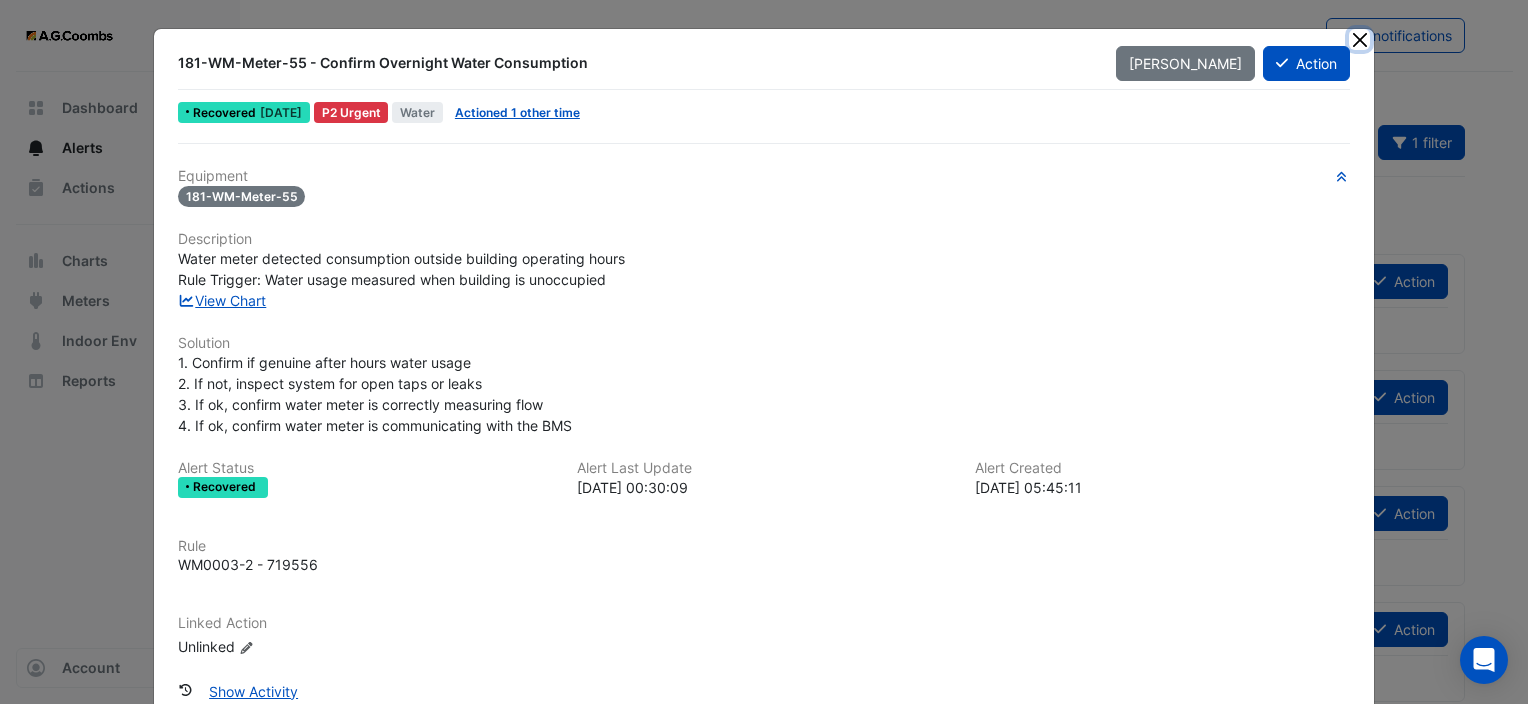click 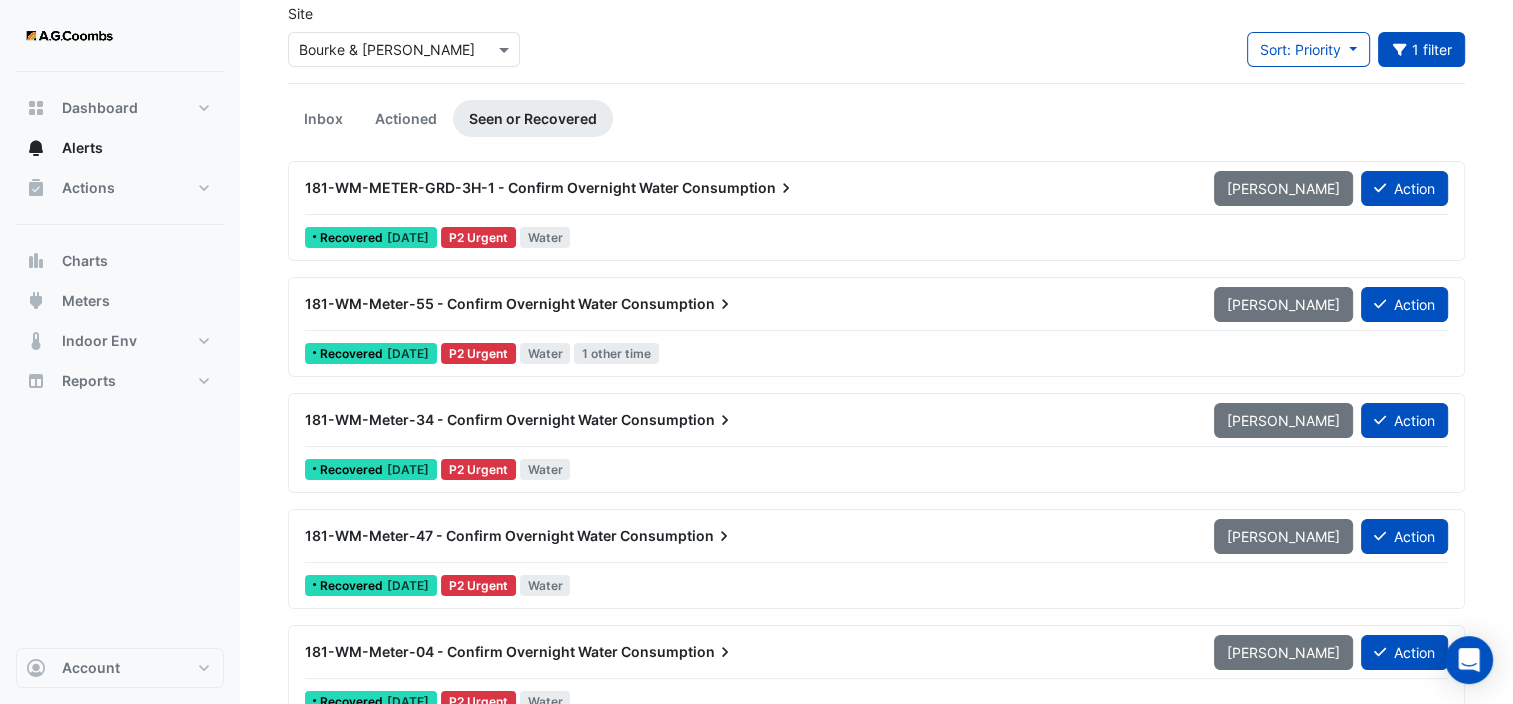 scroll, scrollTop: 42, scrollLeft: 0, axis: vertical 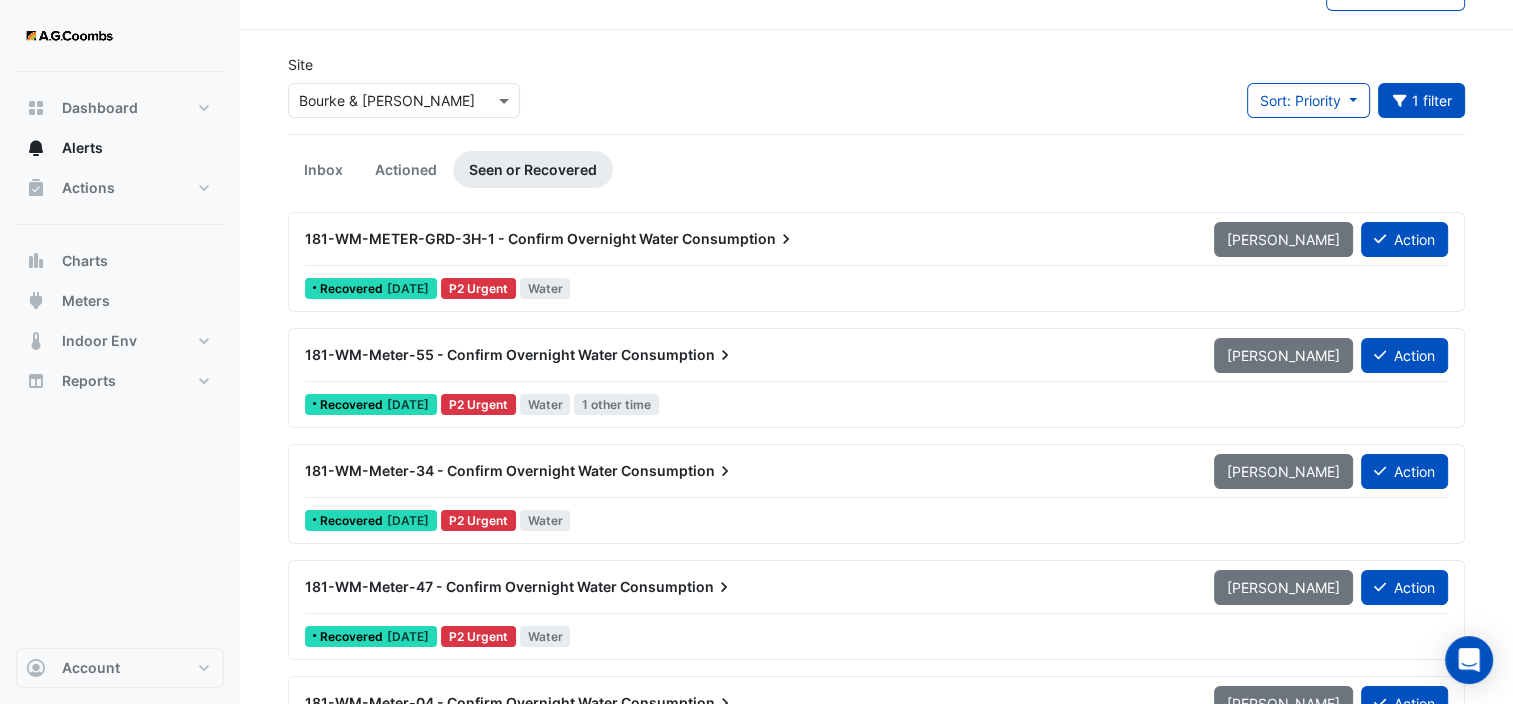 click on "181-WM-METER-GRD-3H-1 - Confirm Overnight Water" at bounding box center [492, 238] 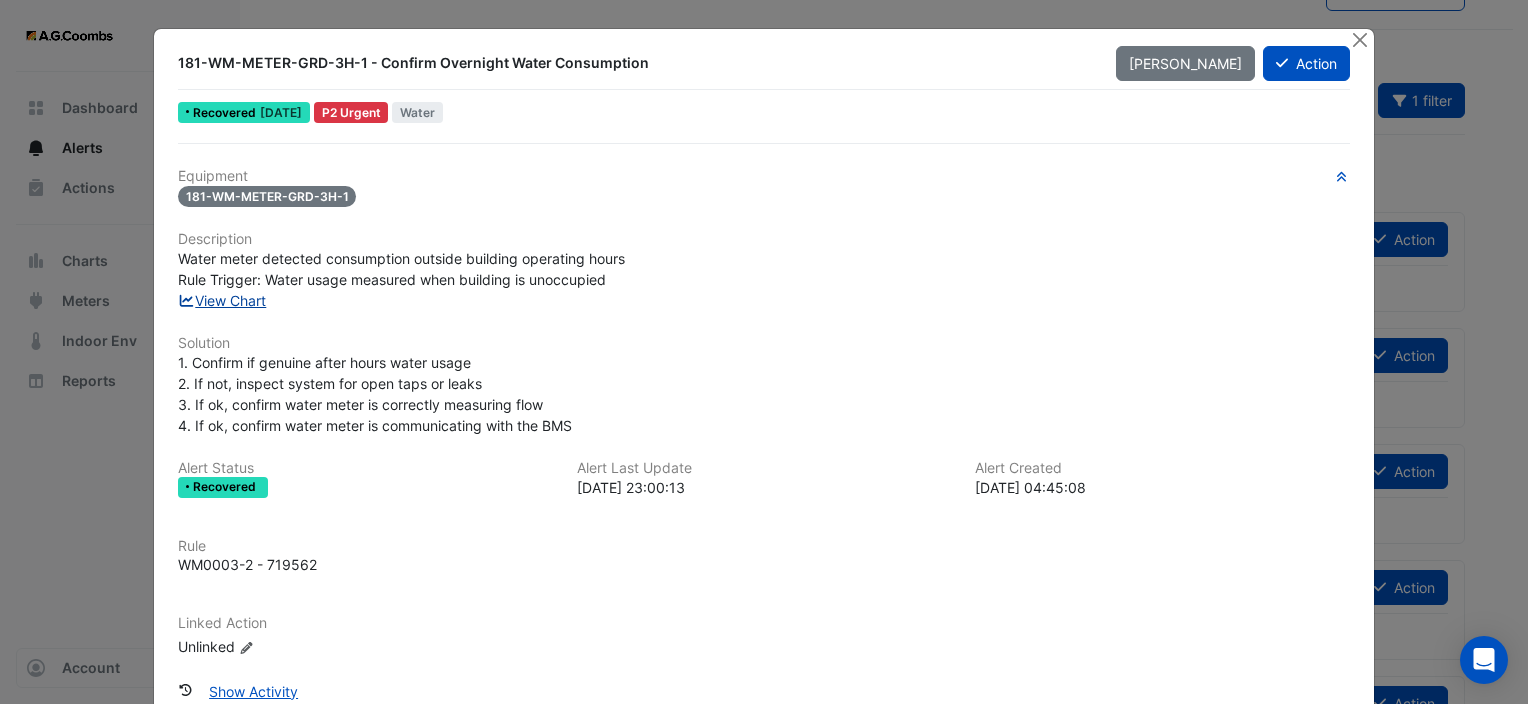 click on "View Chart" 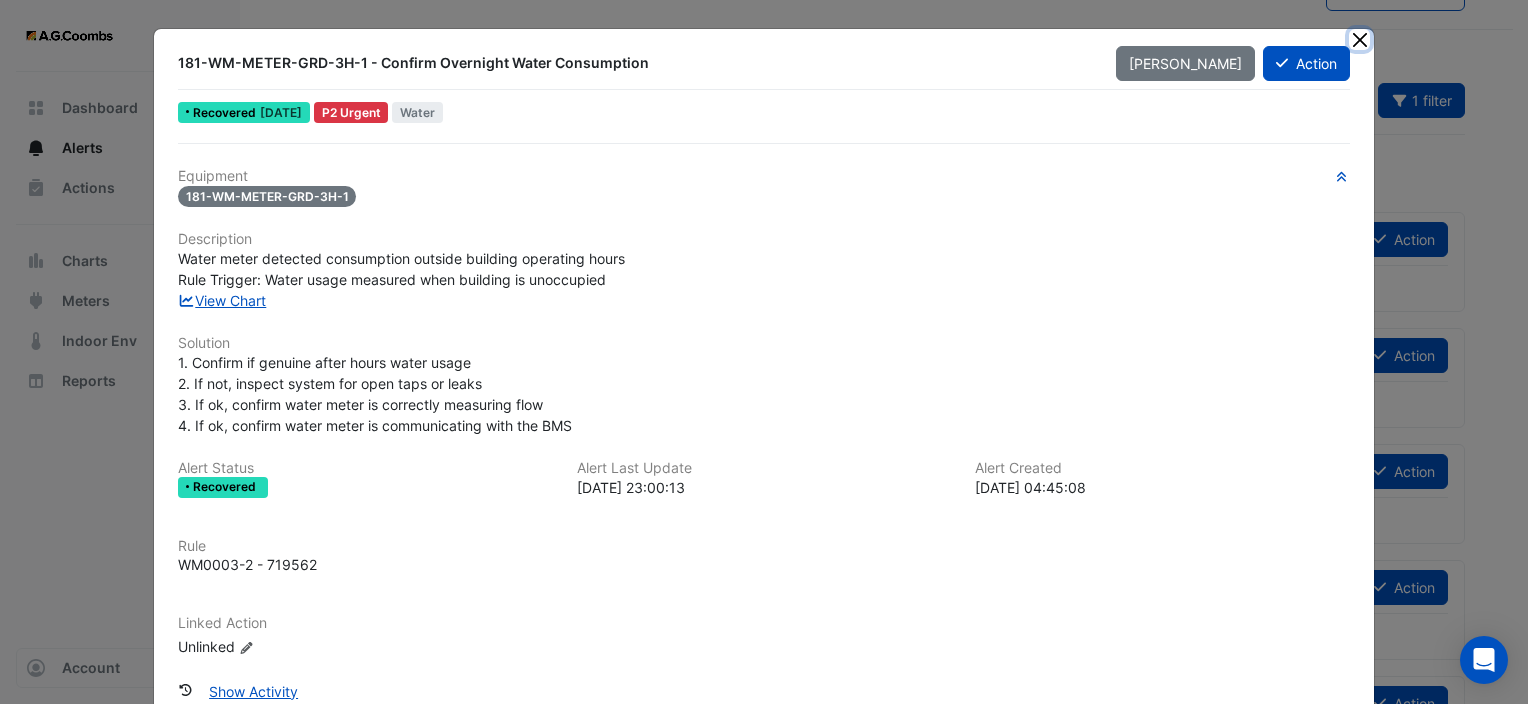 click 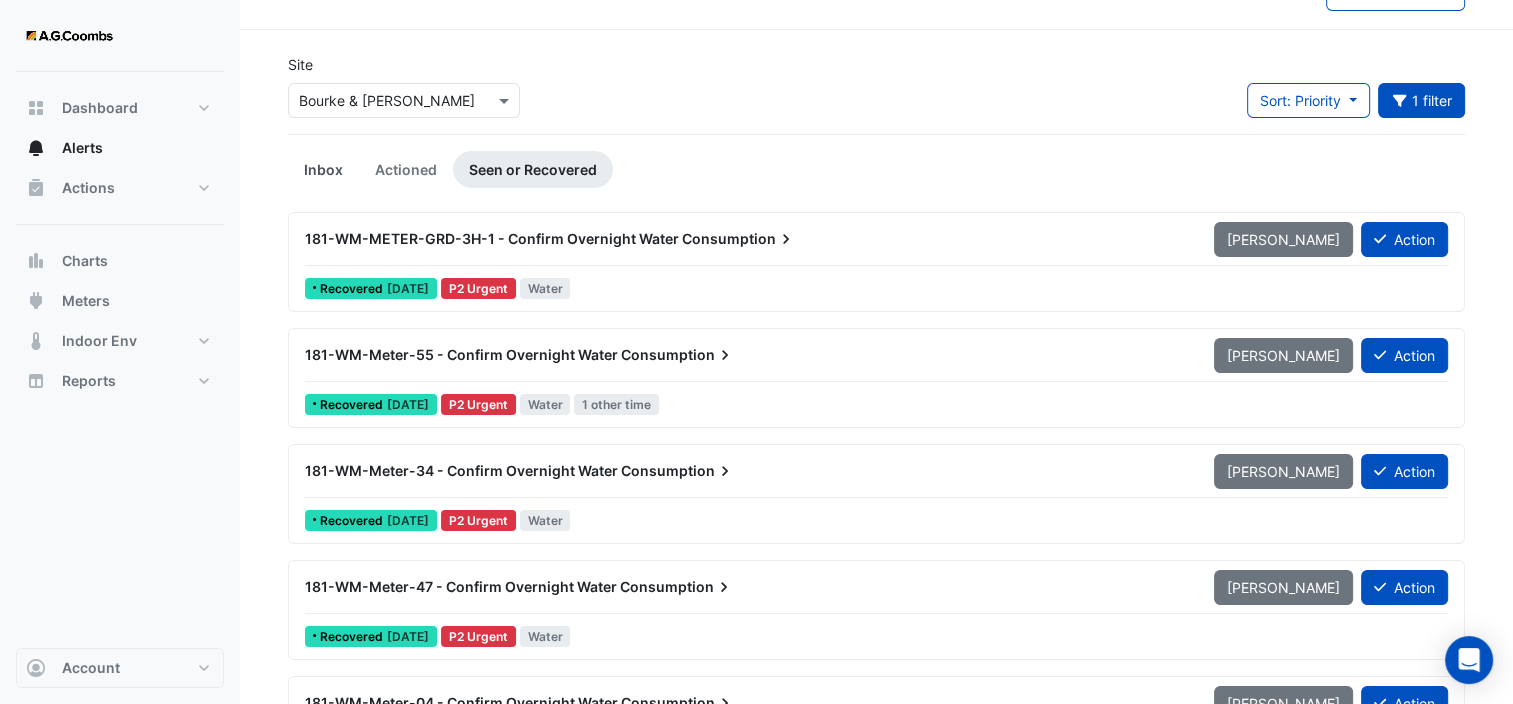 click on "Inbox" at bounding box center (323, 169) 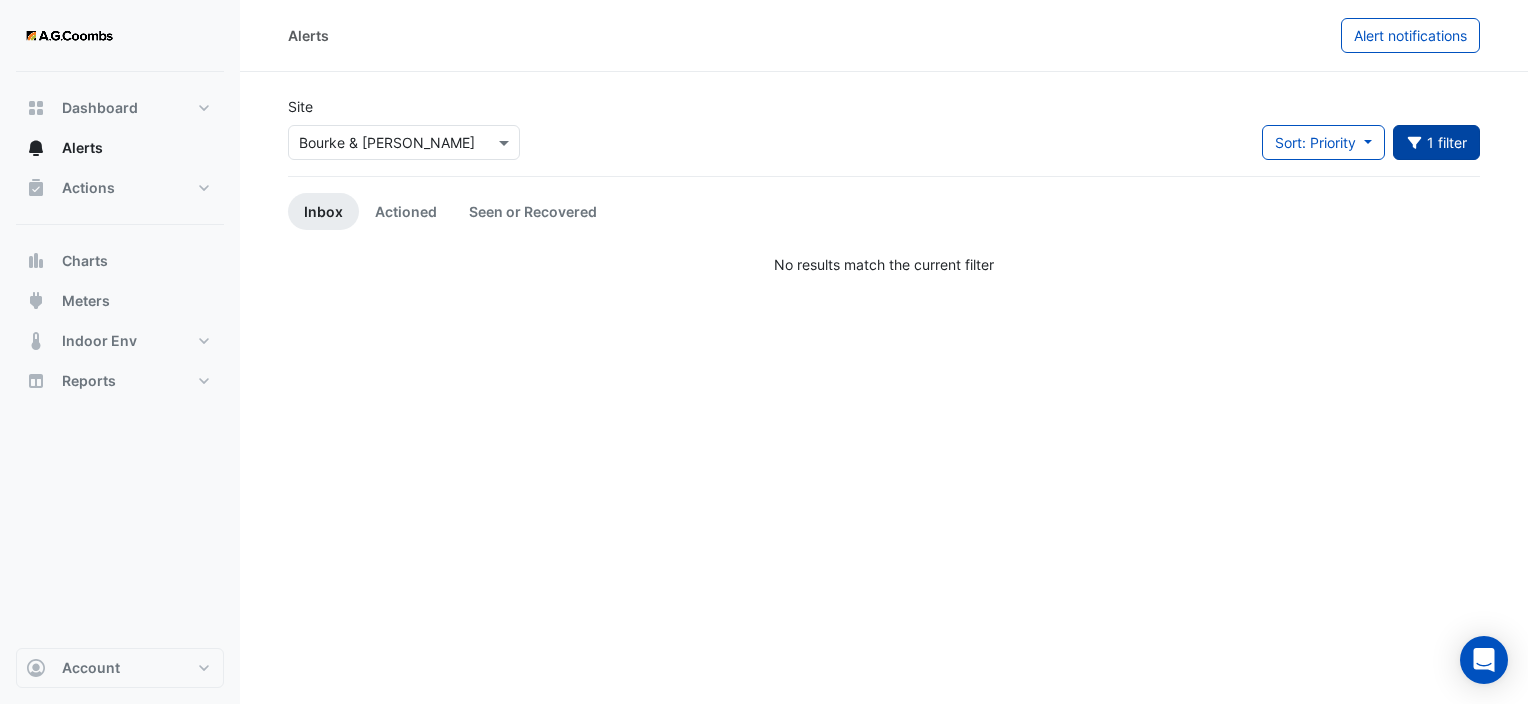 click on "1 filter" 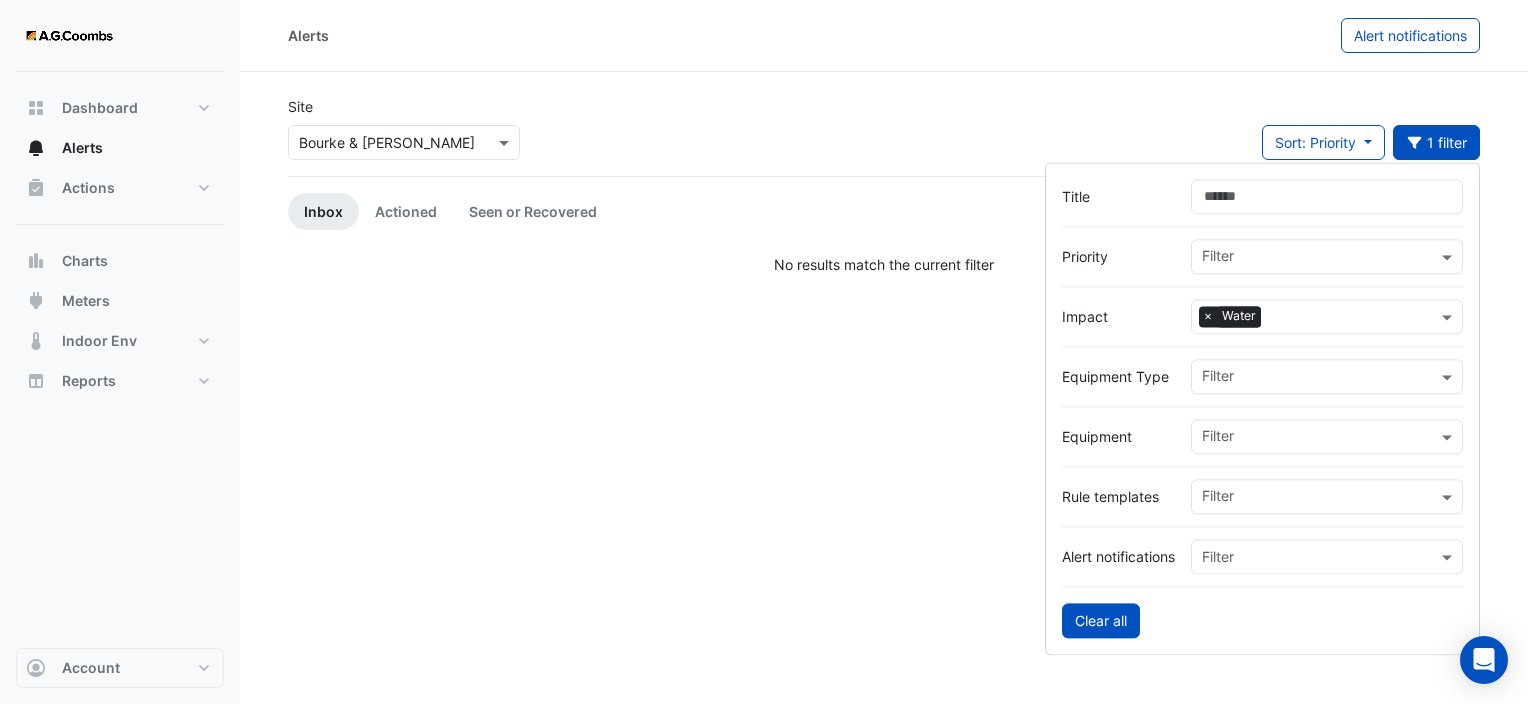 click on "Clear all" at bounding box center (1101, 620) 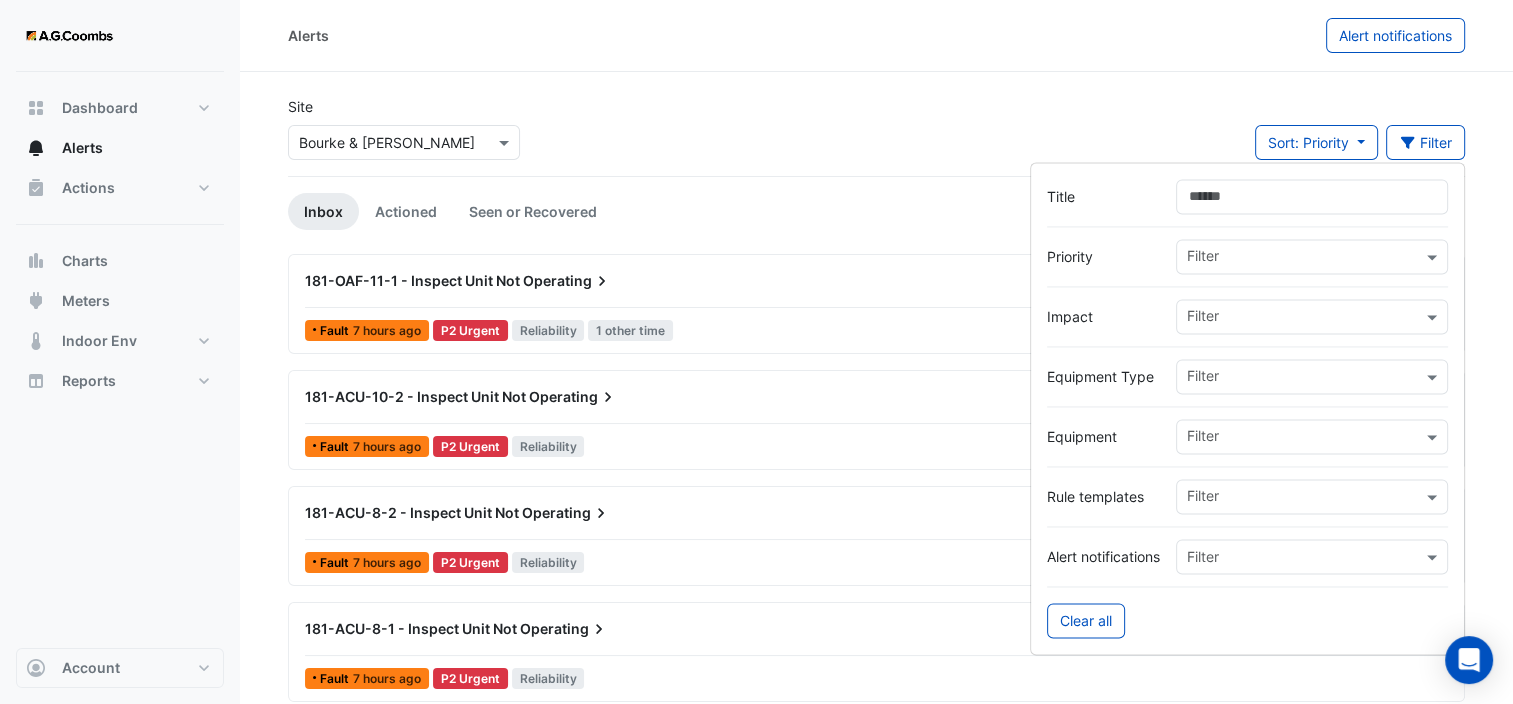 click on "Site
Select a Site × Bourke & [PERSON_NAME]
Sort: Priority
Priority
Updated
Filter" 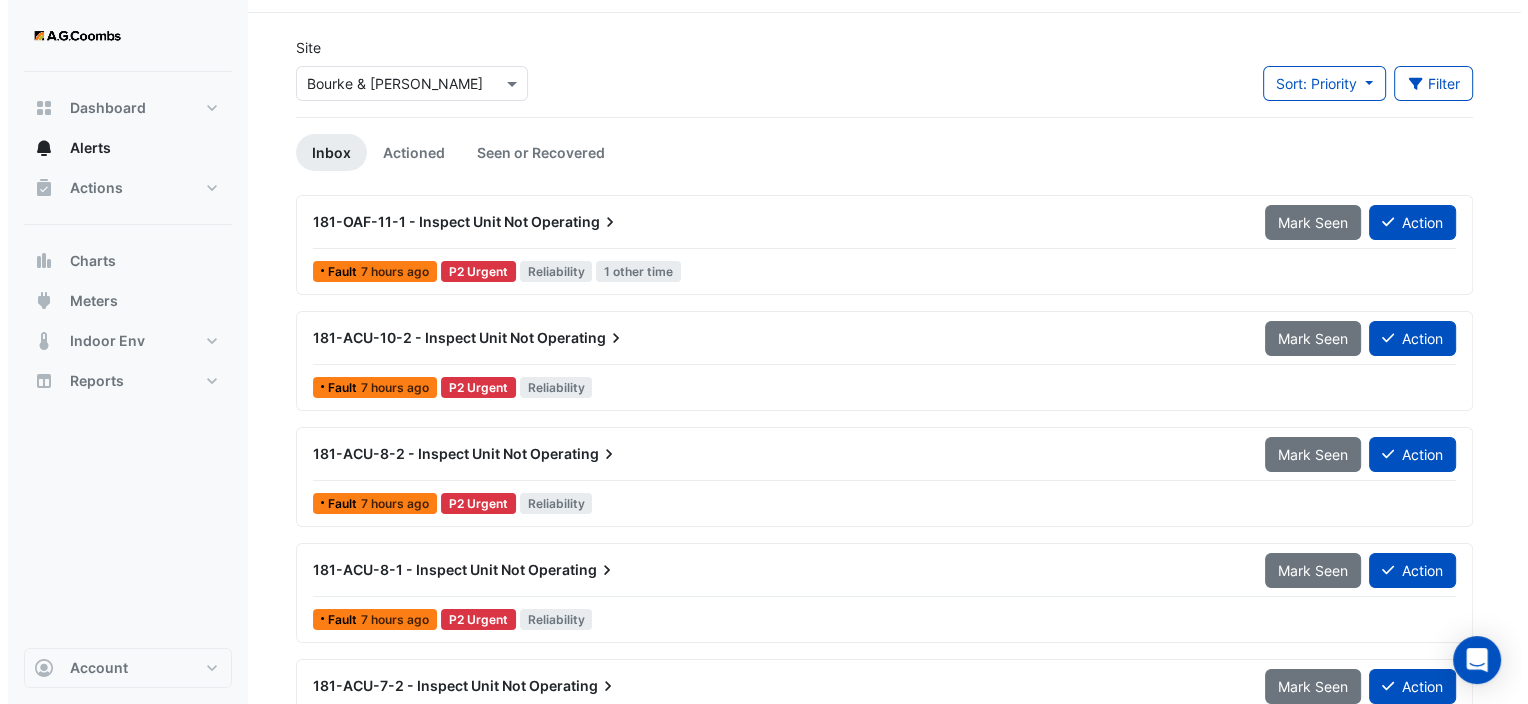 scroll, scrollTop: 0, scrollLeft: 0, axis: both 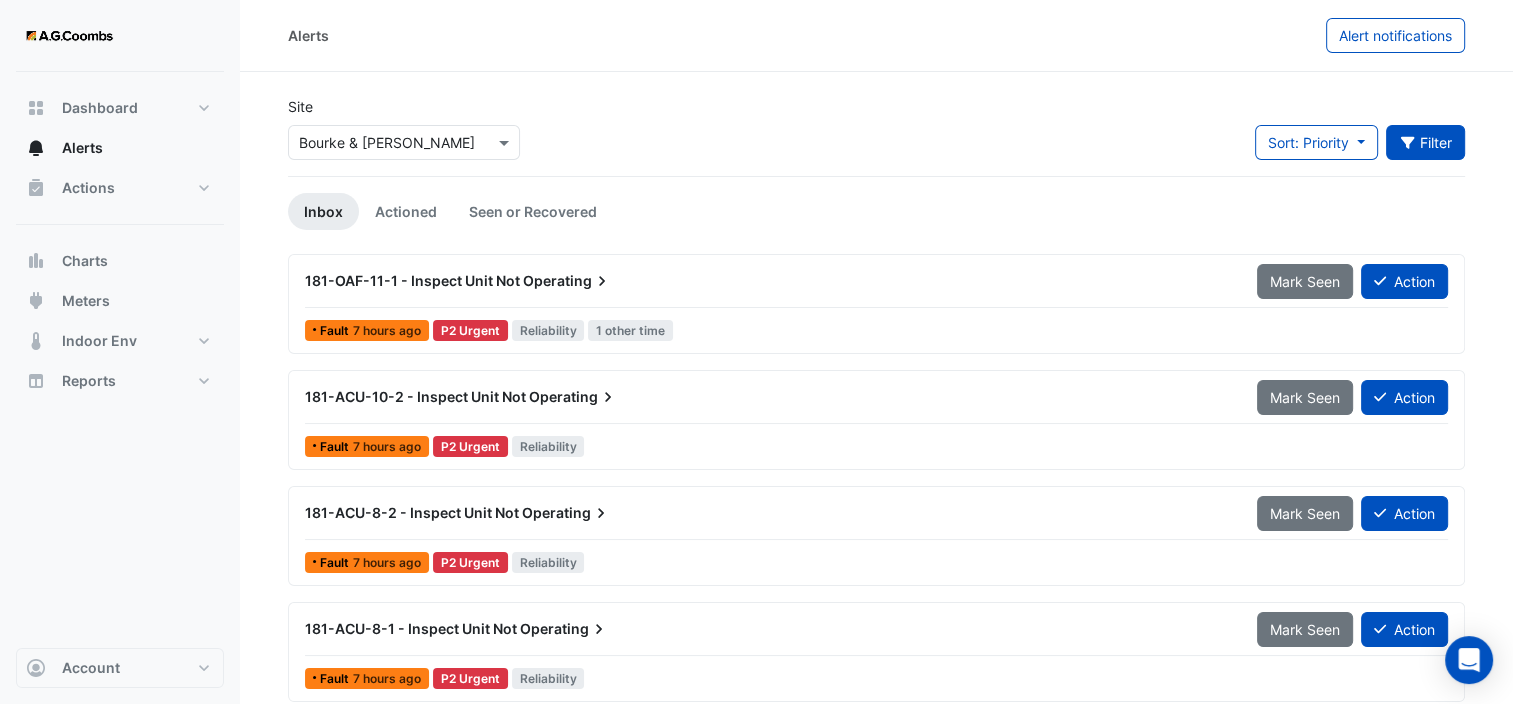 click on "Filter" 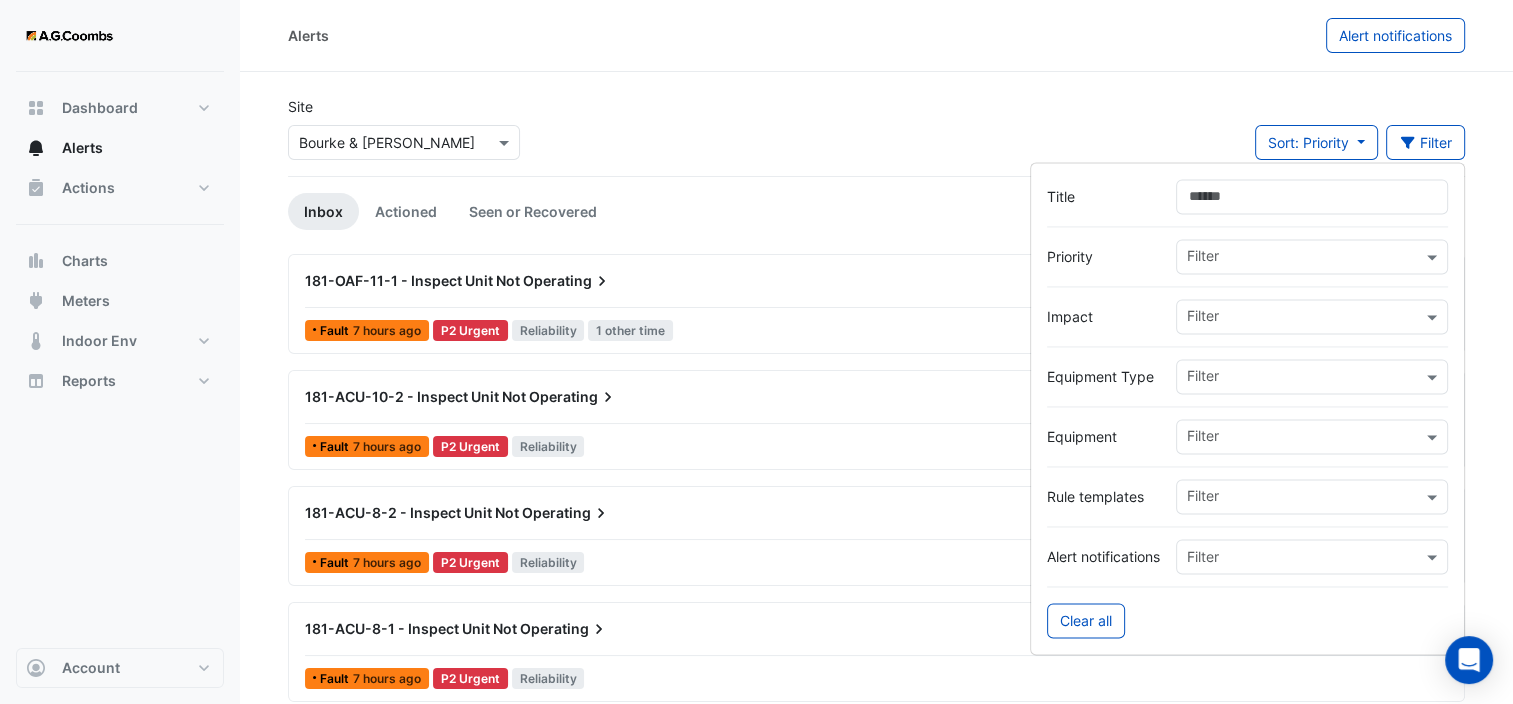 click at bounding box center (1304, 378) 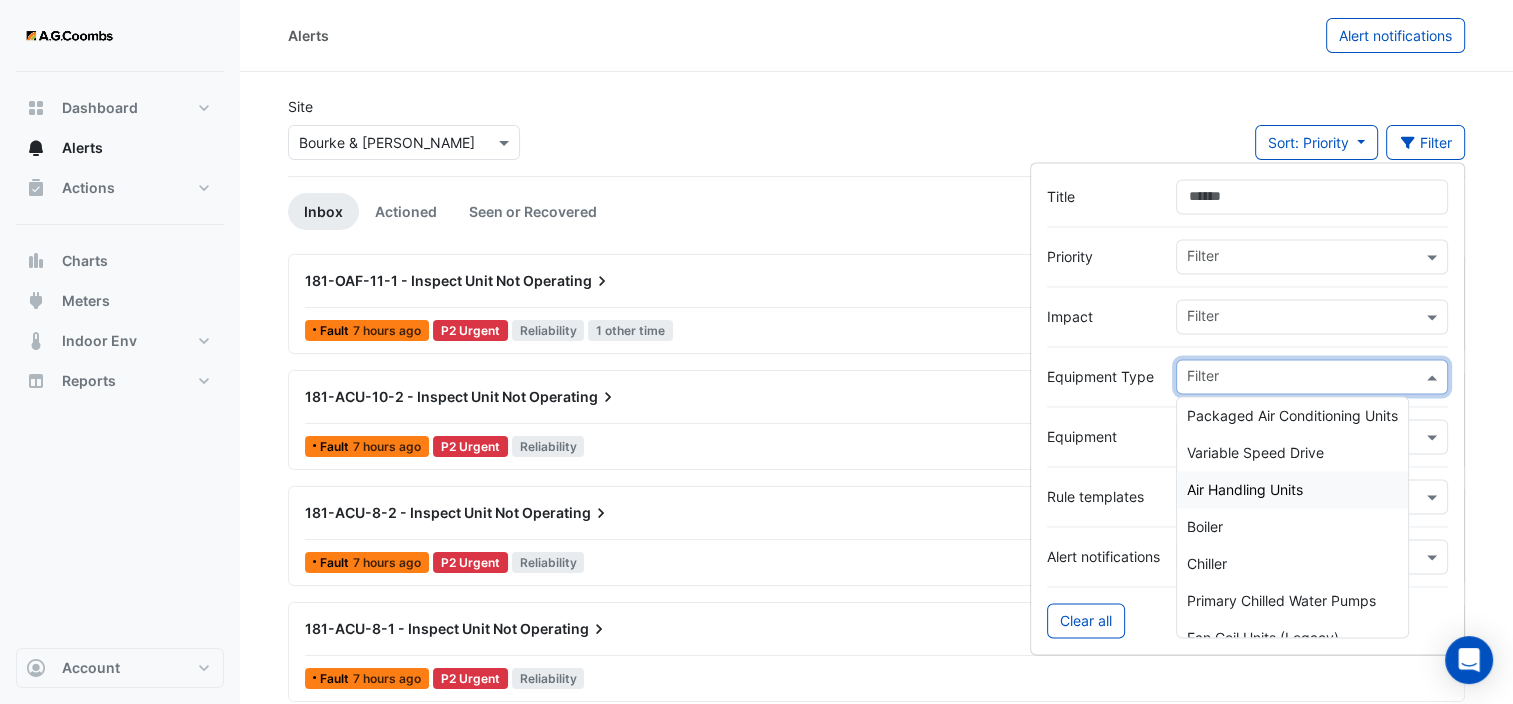 click on "Air Handling Units" at bounding box center [1245, 489] 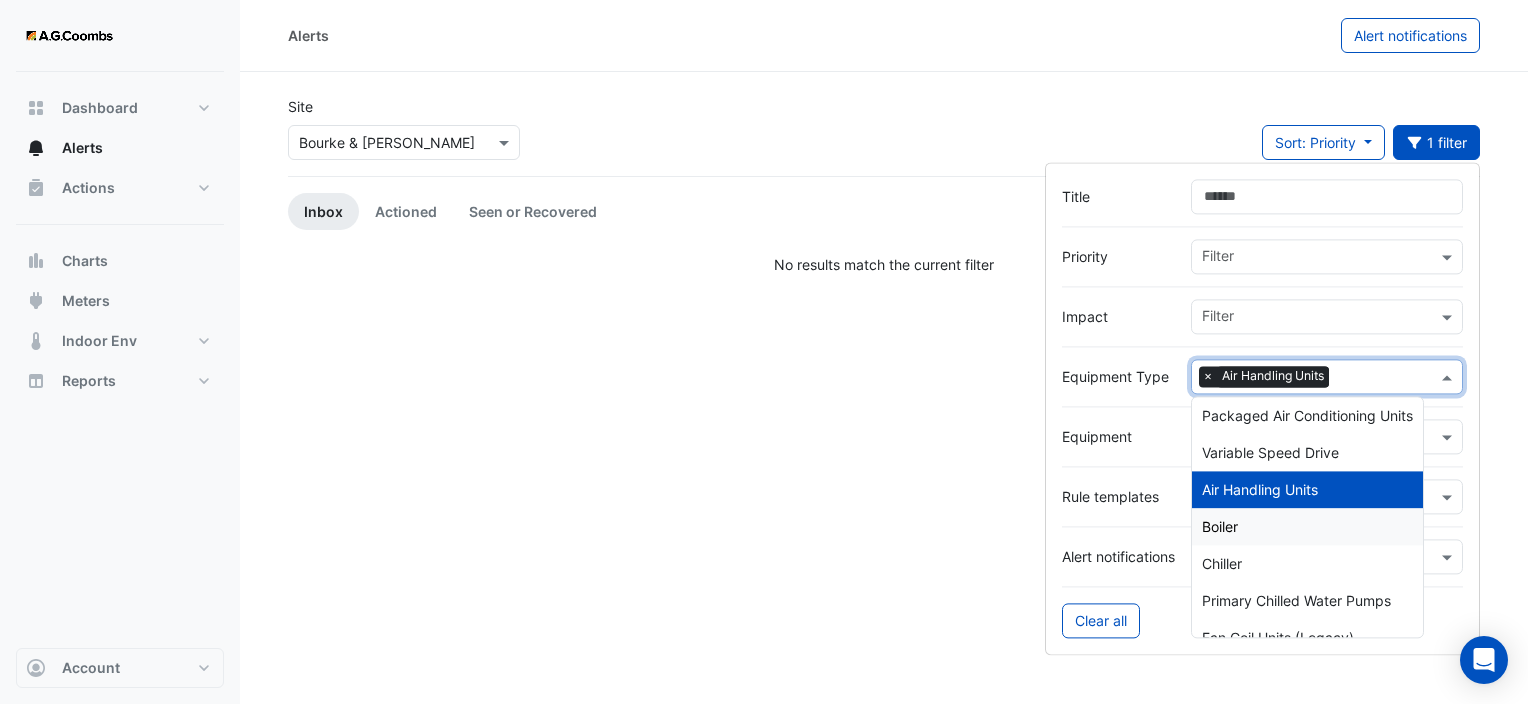 click on "Boiler" at bounding box center (1220, 526) 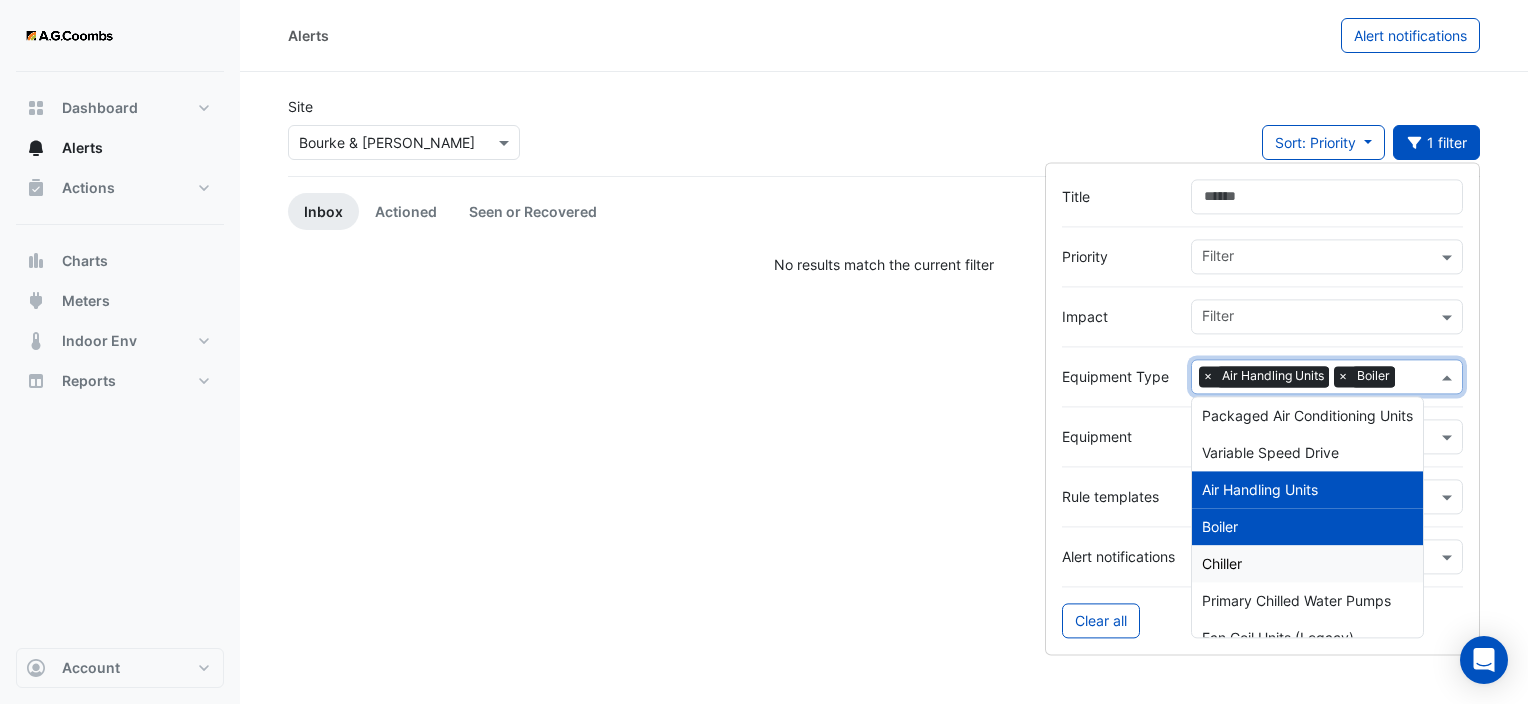 click on "Chiller" at bounding box center (1222, 563) 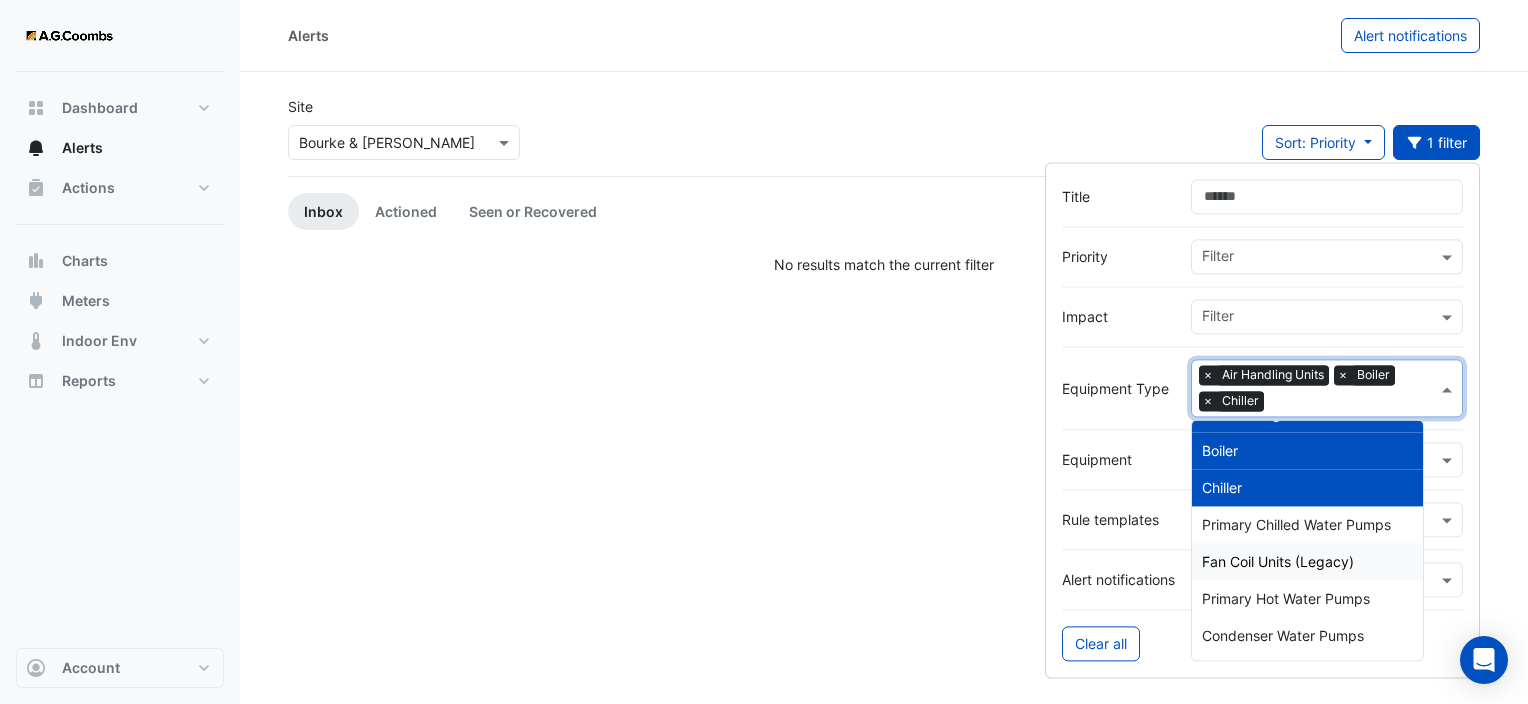 scroll, scrollTop: 200, scrollLeft: 0, axis: vertical 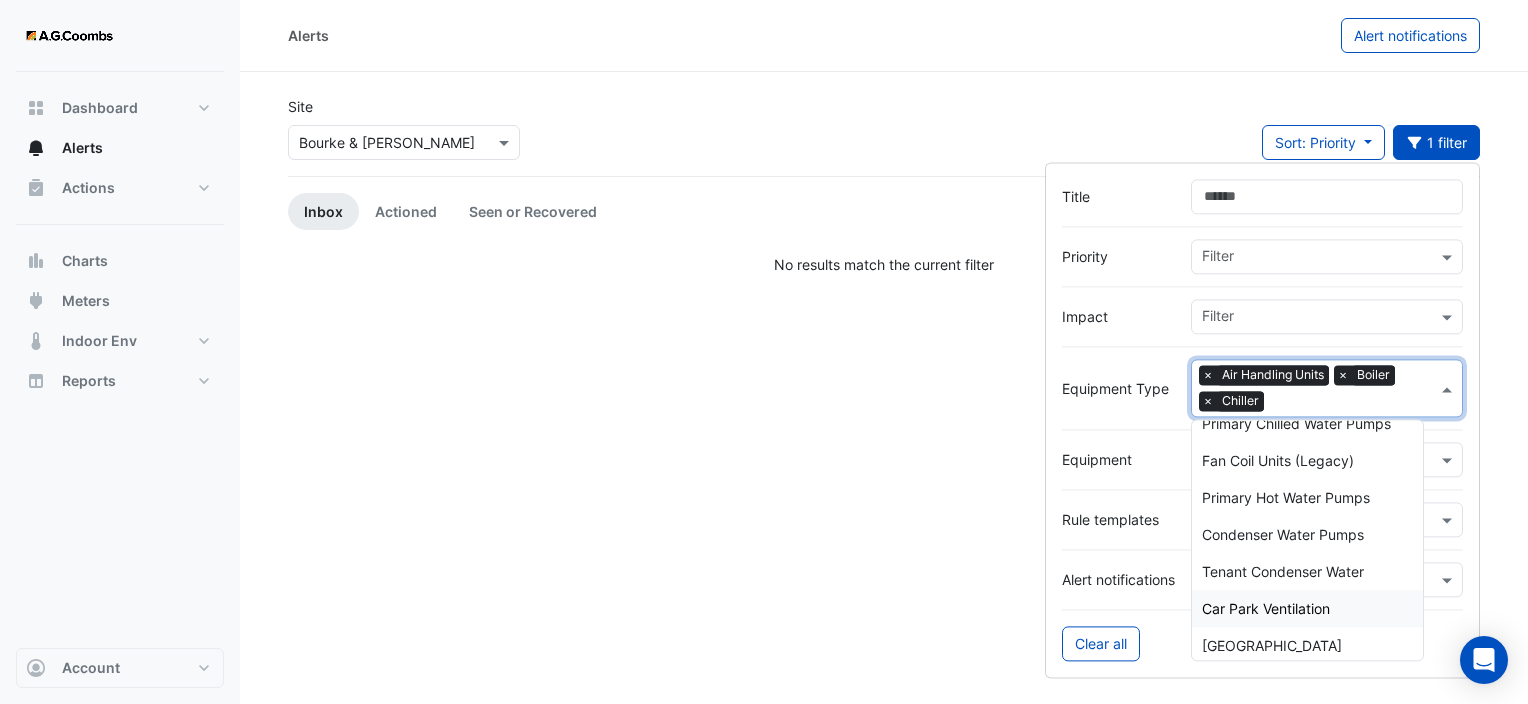 click on "Car Park Ventilation" at bounding box center [1266, 609] 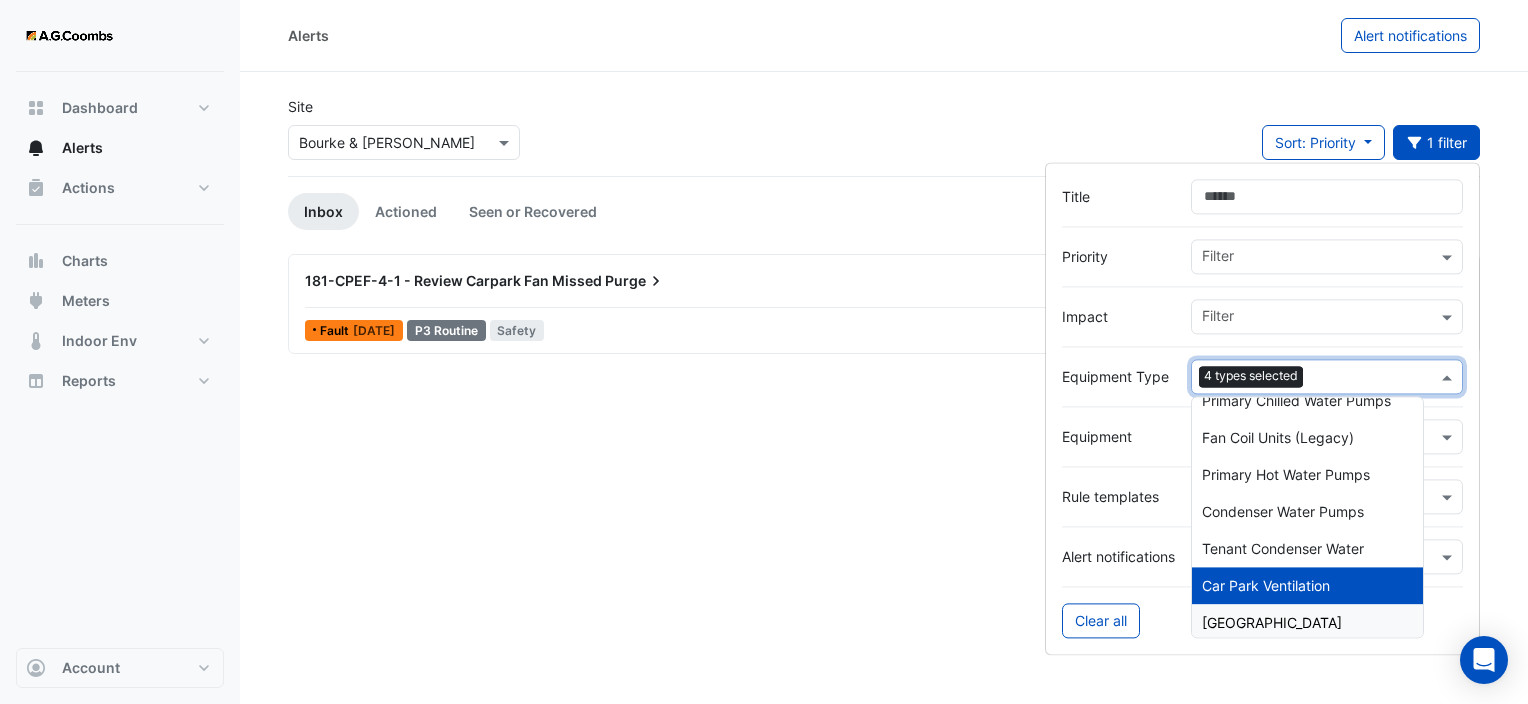 click on "[GEOGRAPHIC_DATA]" at bounding box center [1272, 622] 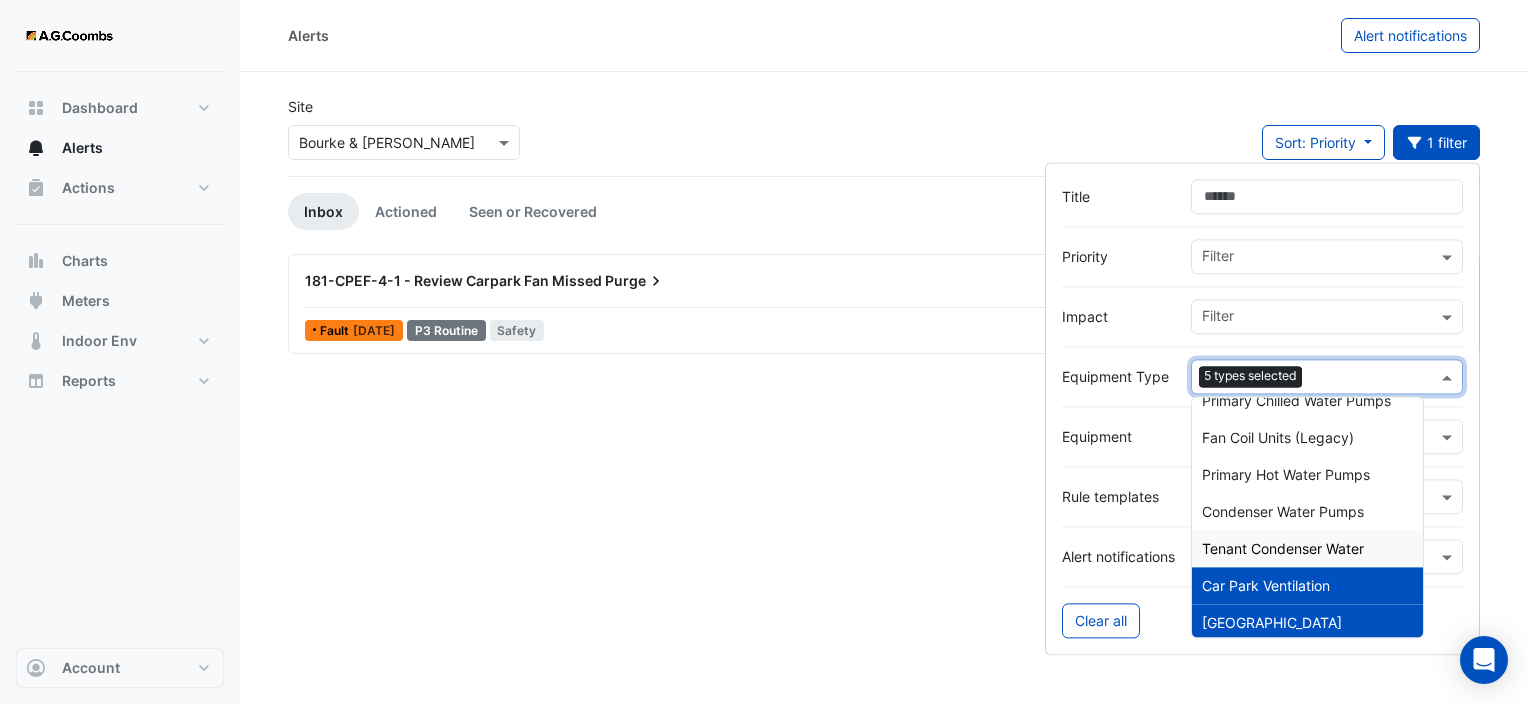 click on "Tenant Condenser Water" at bounding box center [1283, 548] 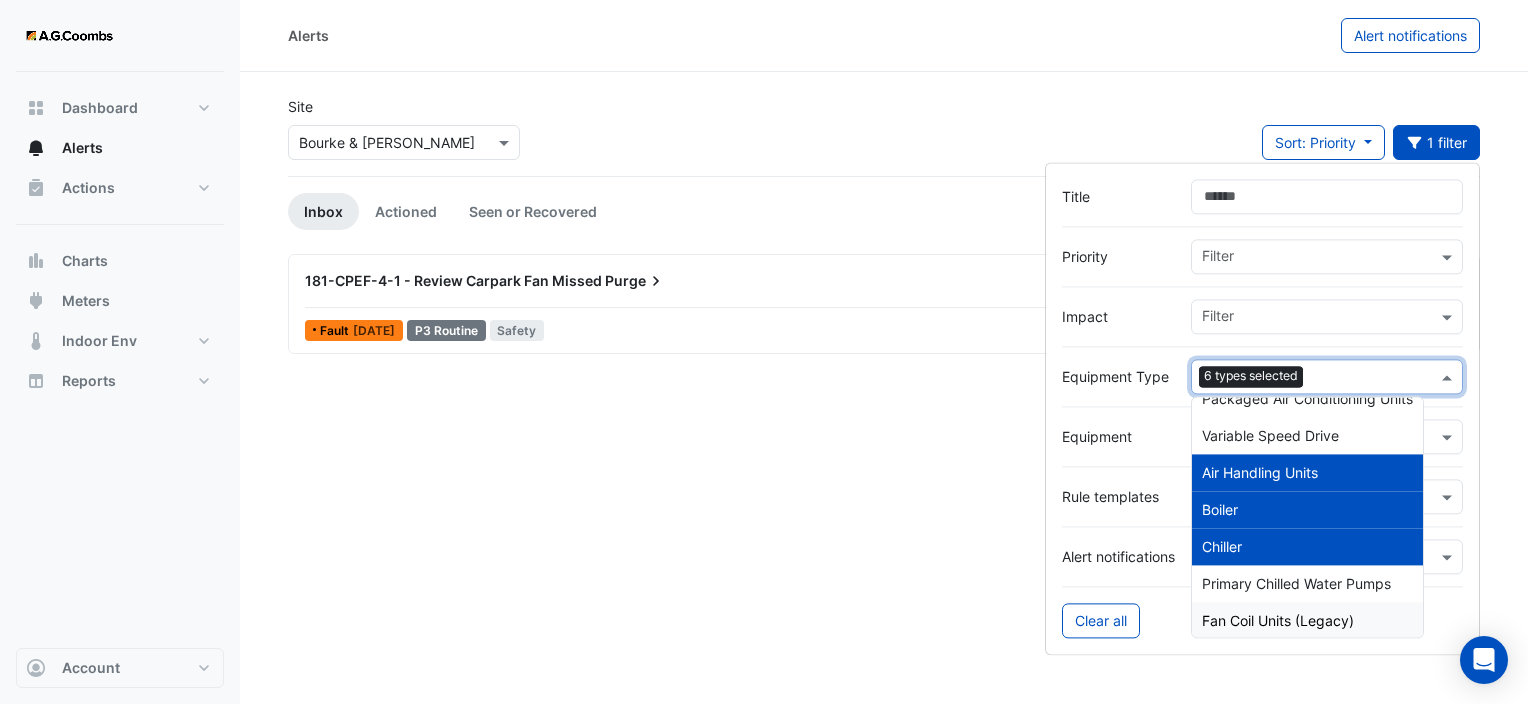 scroll, scrollTop: 0, scrollLeft: 0, axis: both 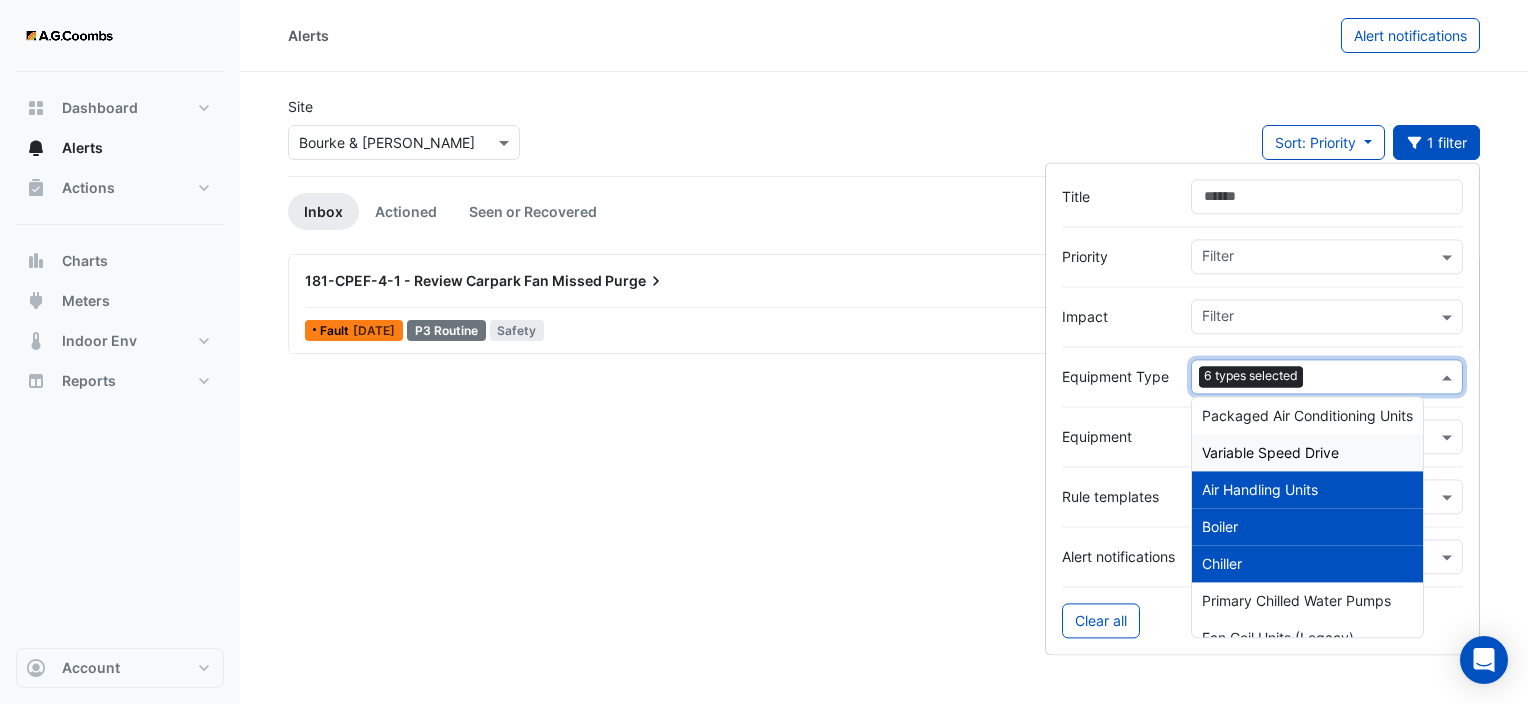click on "Variable Speed Drive" at bounding box center (1307, 452) 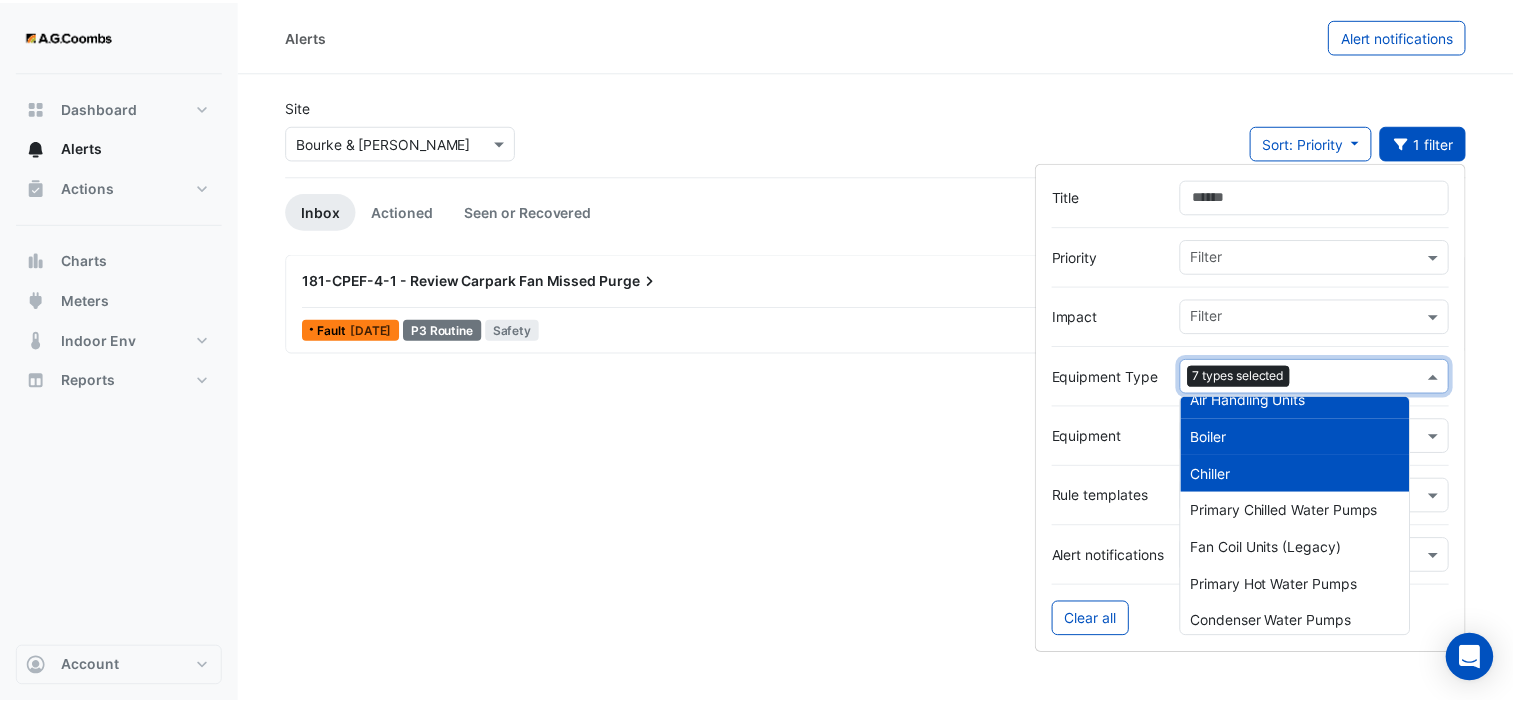 scroll, scrollTop: 200, scrollLeft: 0, axis: vertical 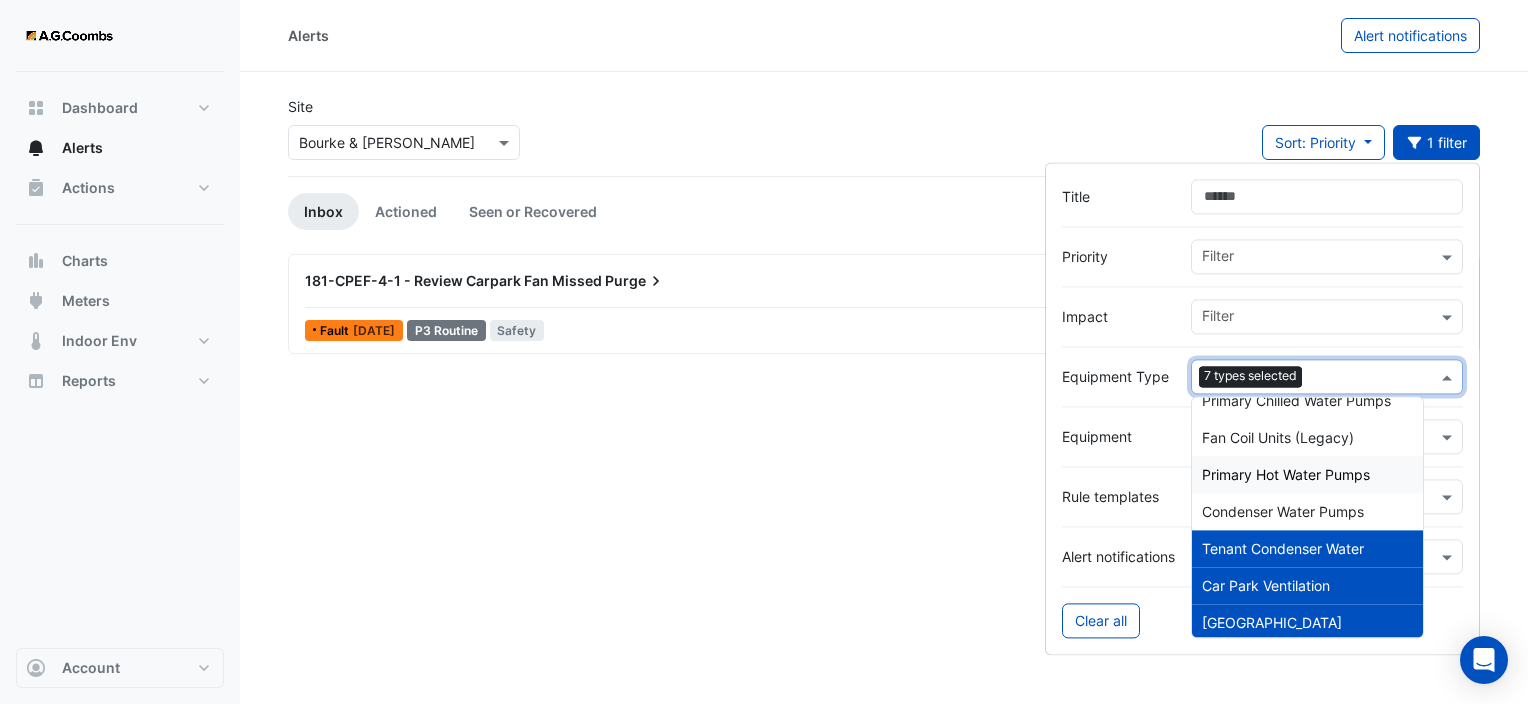 click on "Primary Hot Water Pumps" at bounding box center (1286, 474) 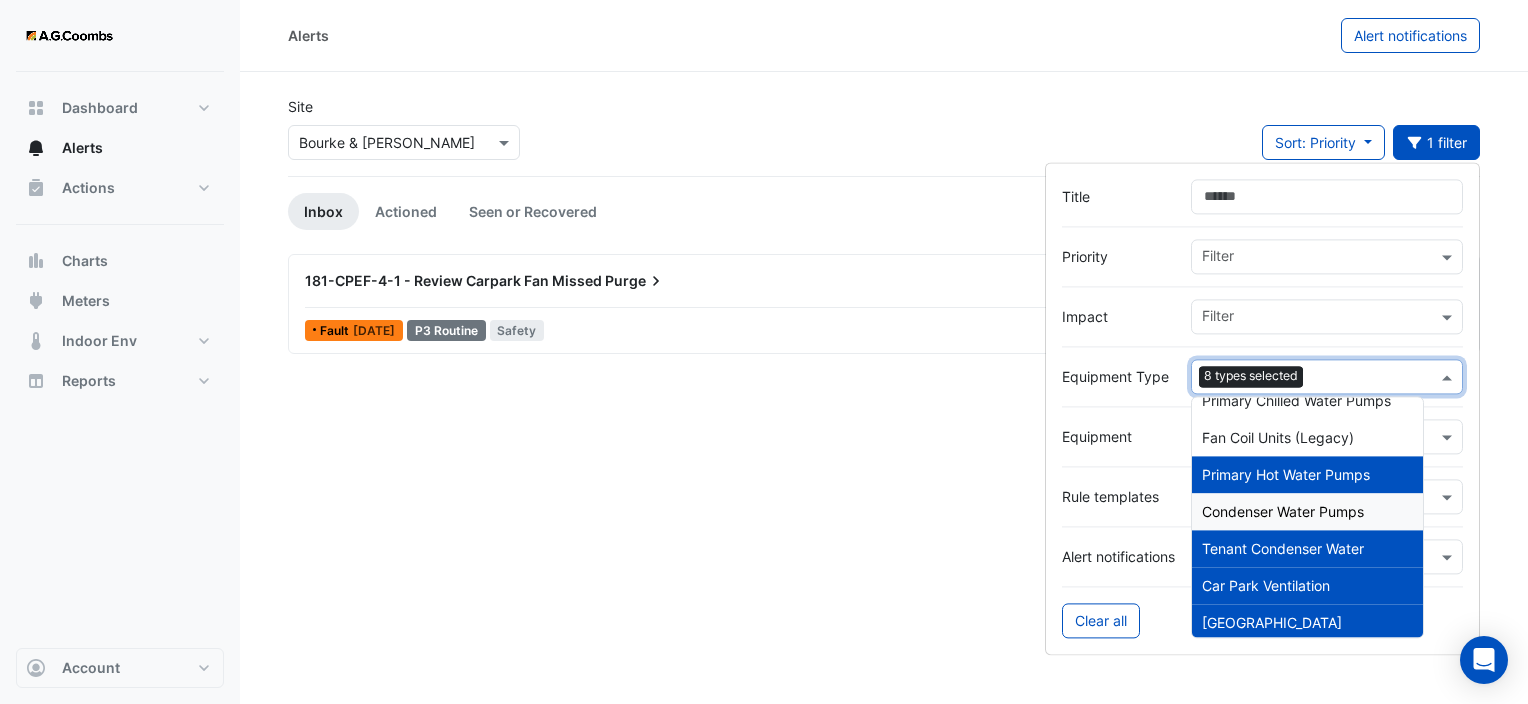 click on "Condenser Water Pumps" at bounding box center [1283, 511] 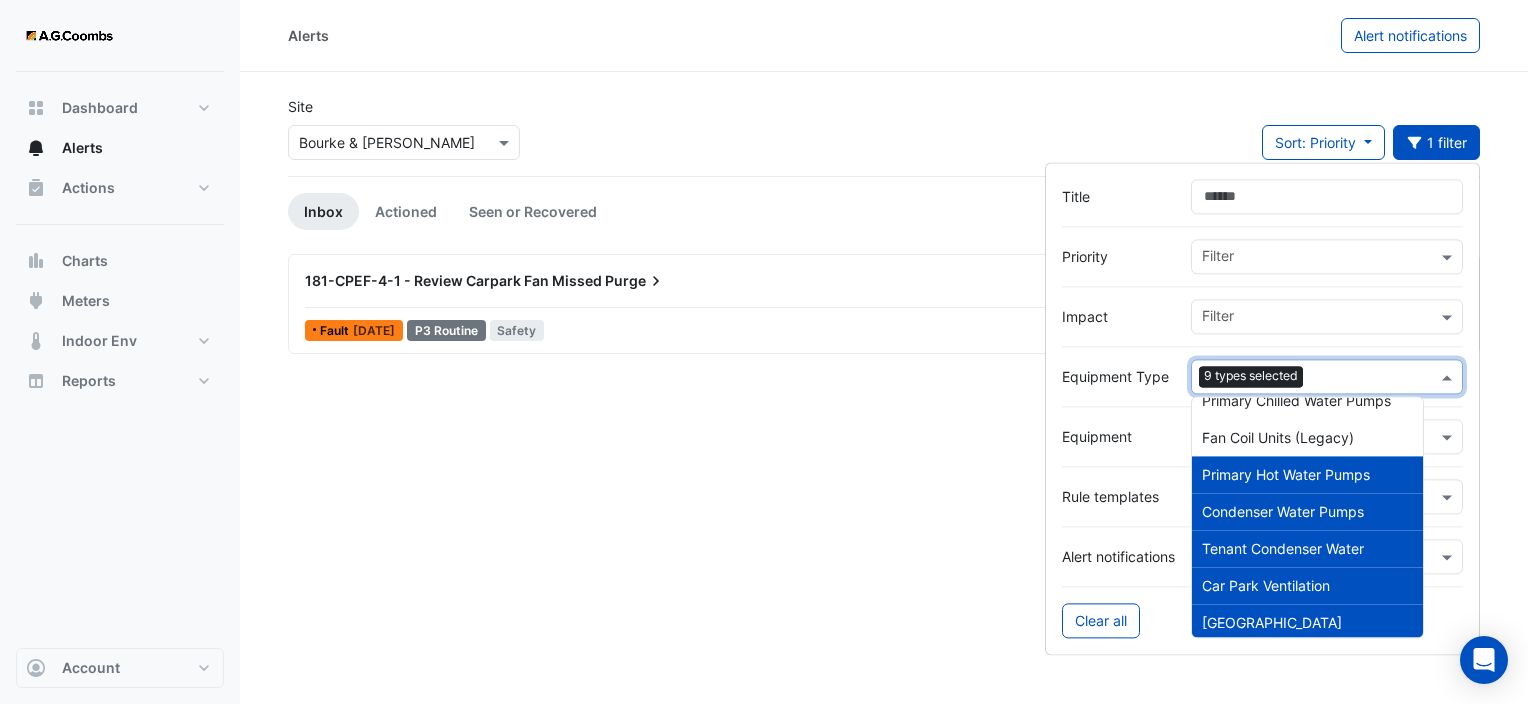 click on "Alerts
Alert notifications
Site
Select a Site × Bourke & [PERSON_NAME]
Sort: Priority
Priority
Updated
1 filter
Inbox
Actioned
Seen or Recovered
181-CPEF-4-1 - Review Carpark Fan Missed" 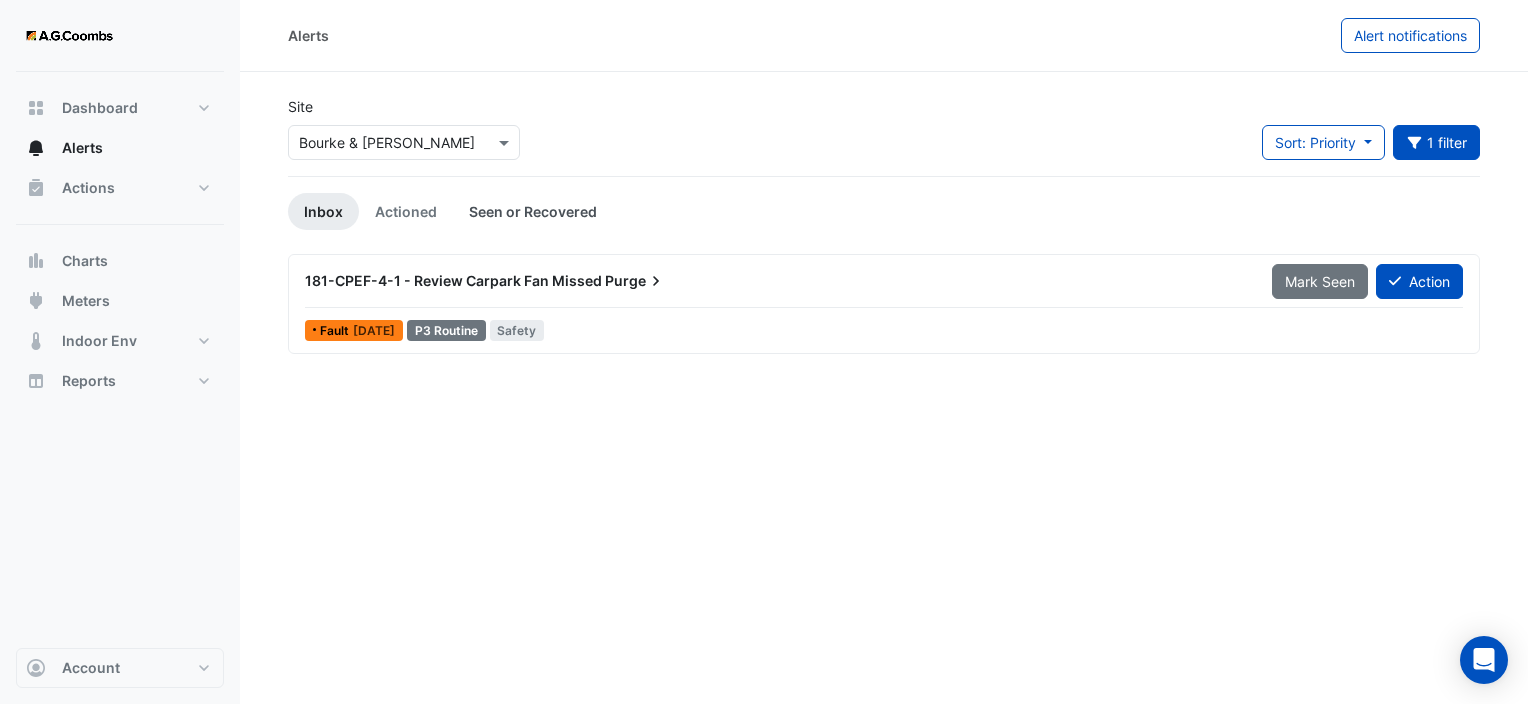 click on "Seen or Recovered" at bounding box center [533, 211] 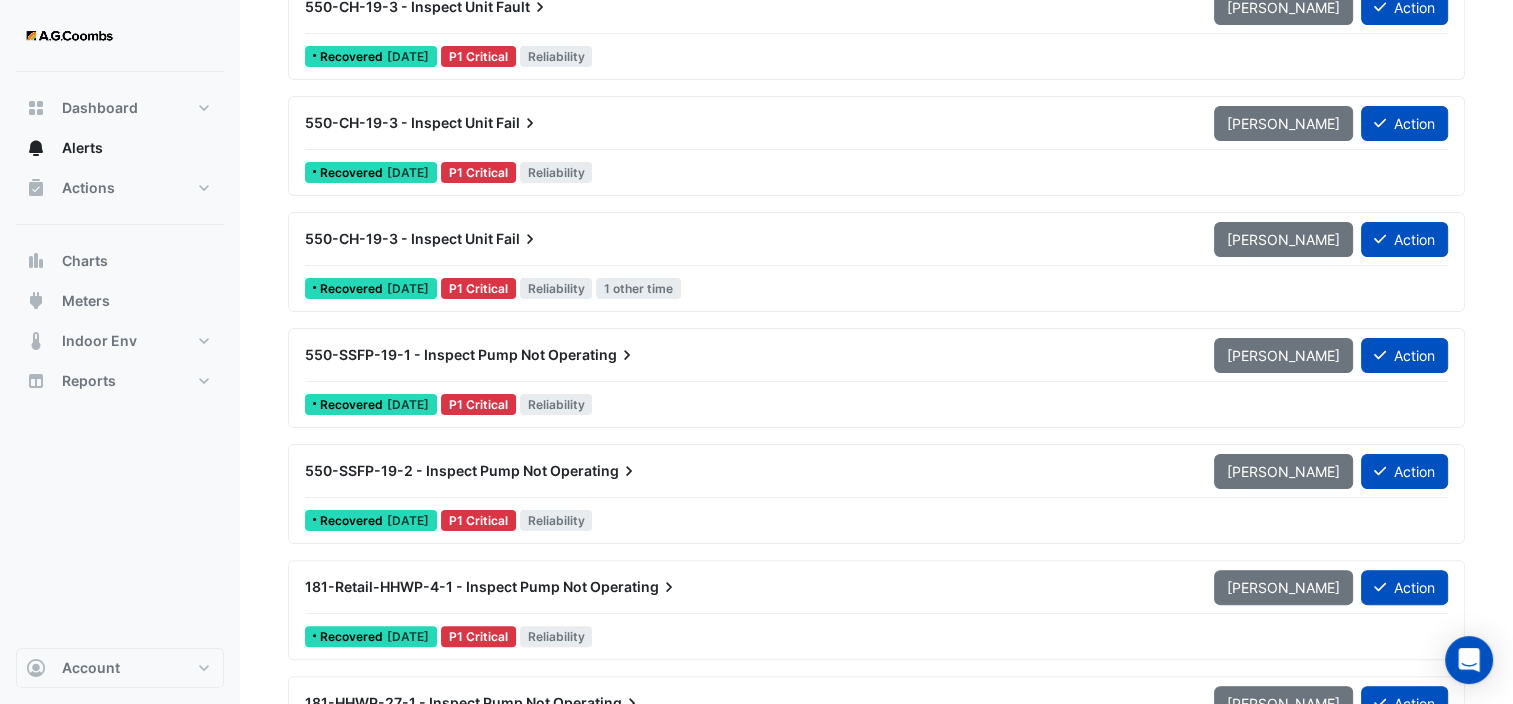 scroll, scrollTop: 0, scrollLeft: 0, axis: both 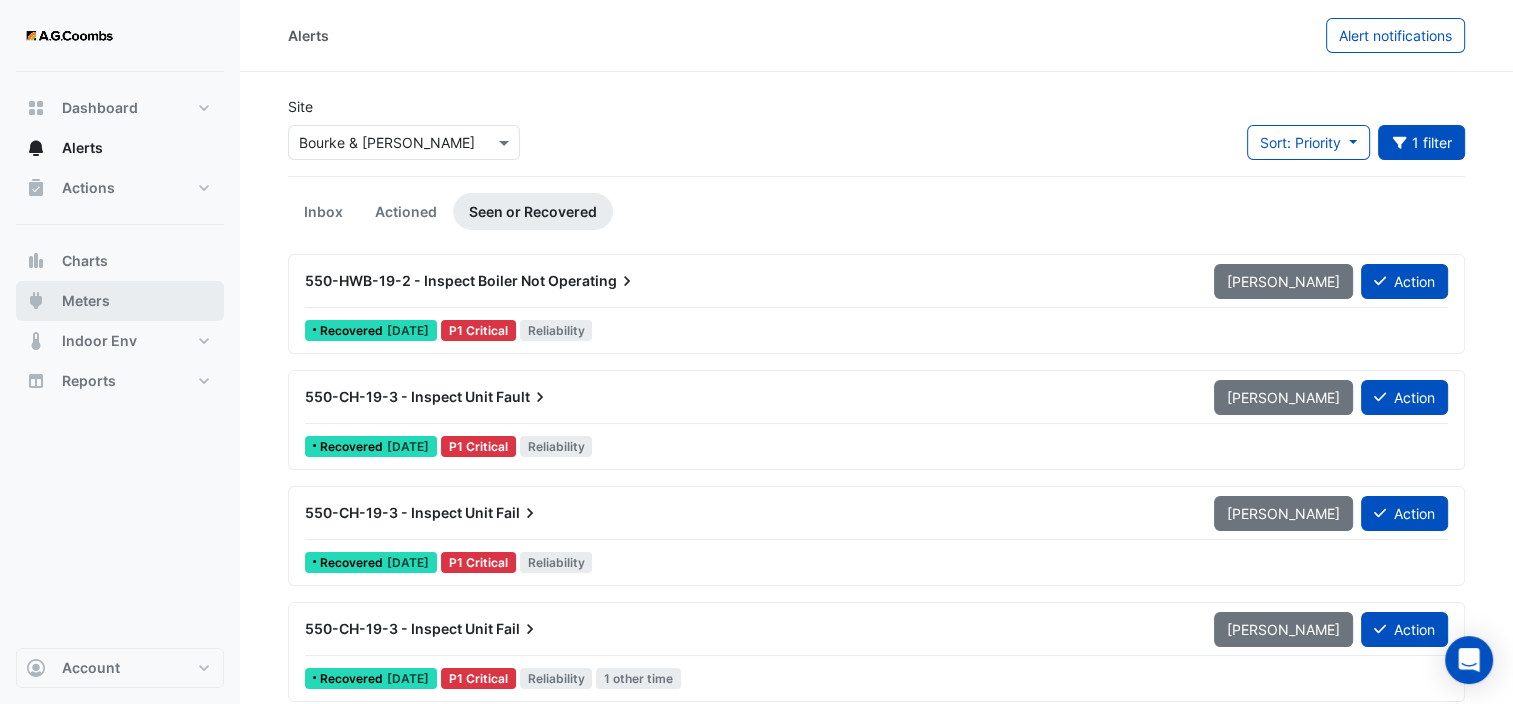 click on "Meters" at bounding box center (86, 301) 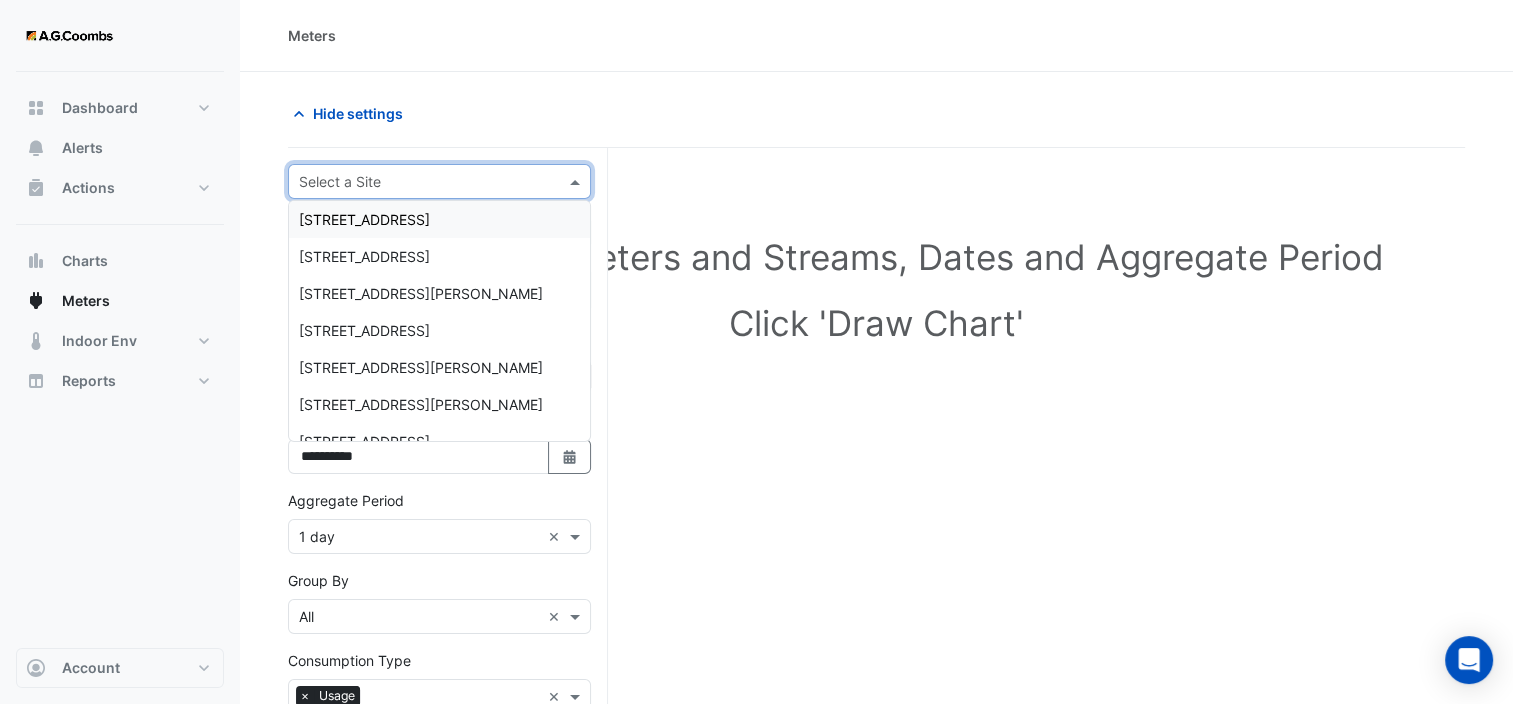 click at bounding box center (577, 181) 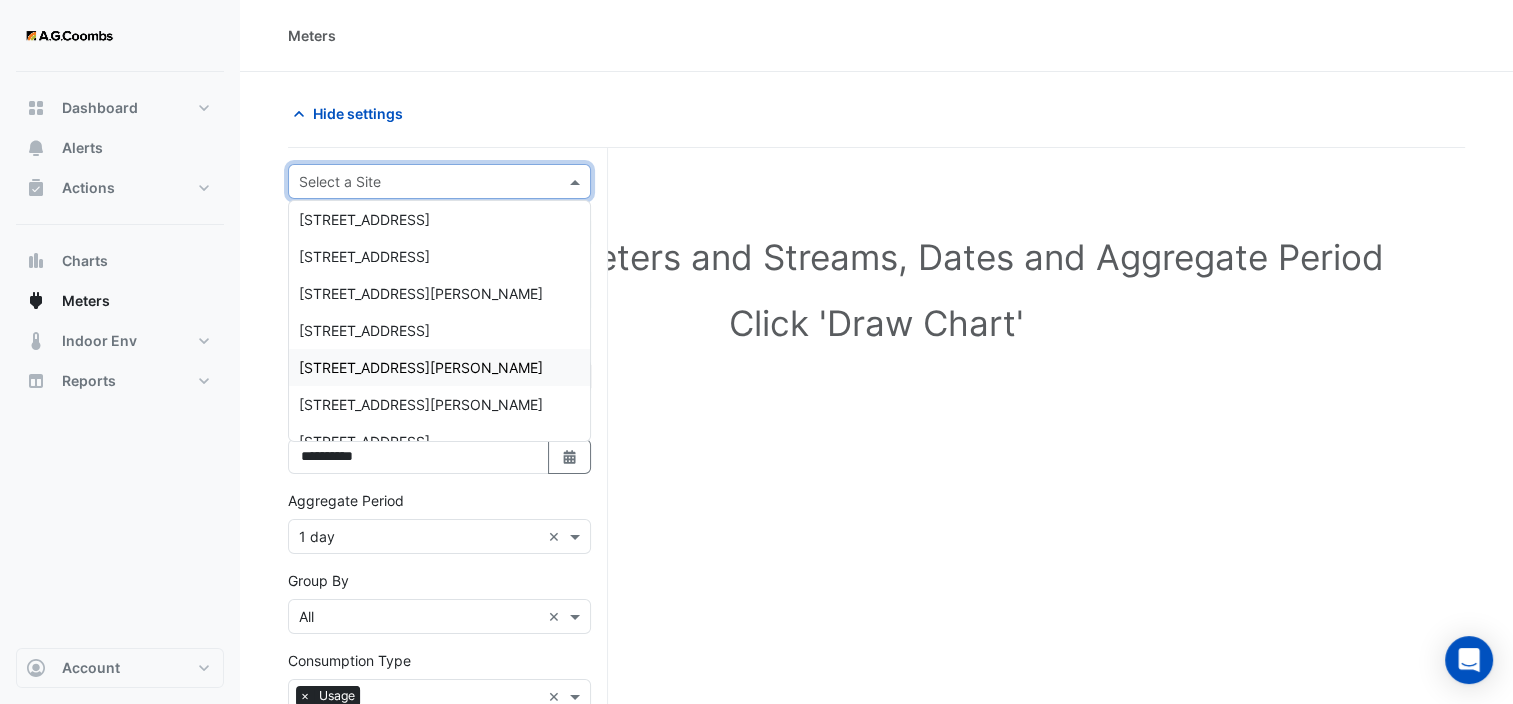 scroll, scrollTop: 100, scrollLeft: 0, axis: vertical 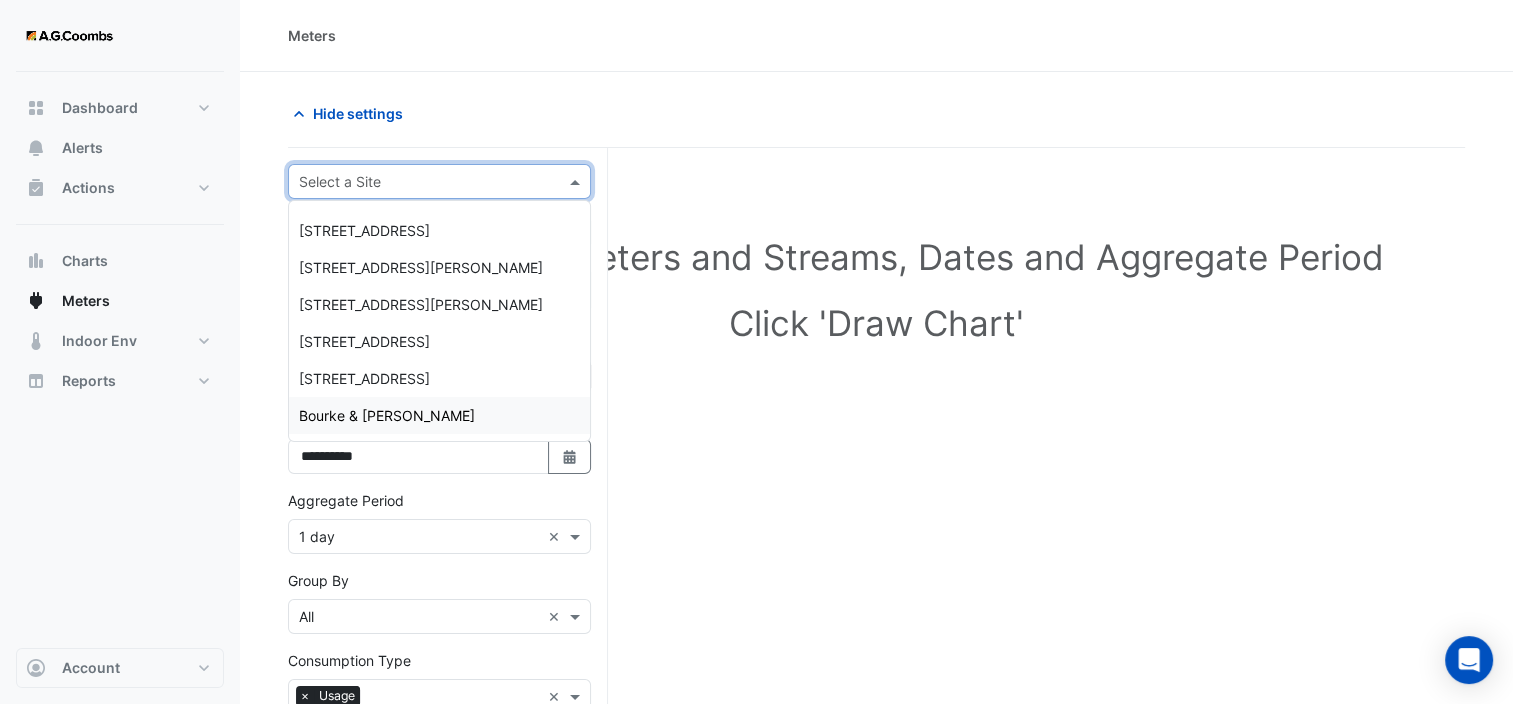 click on "Bourke & [PERSON_NAME]" at bounding box center [439, 415] 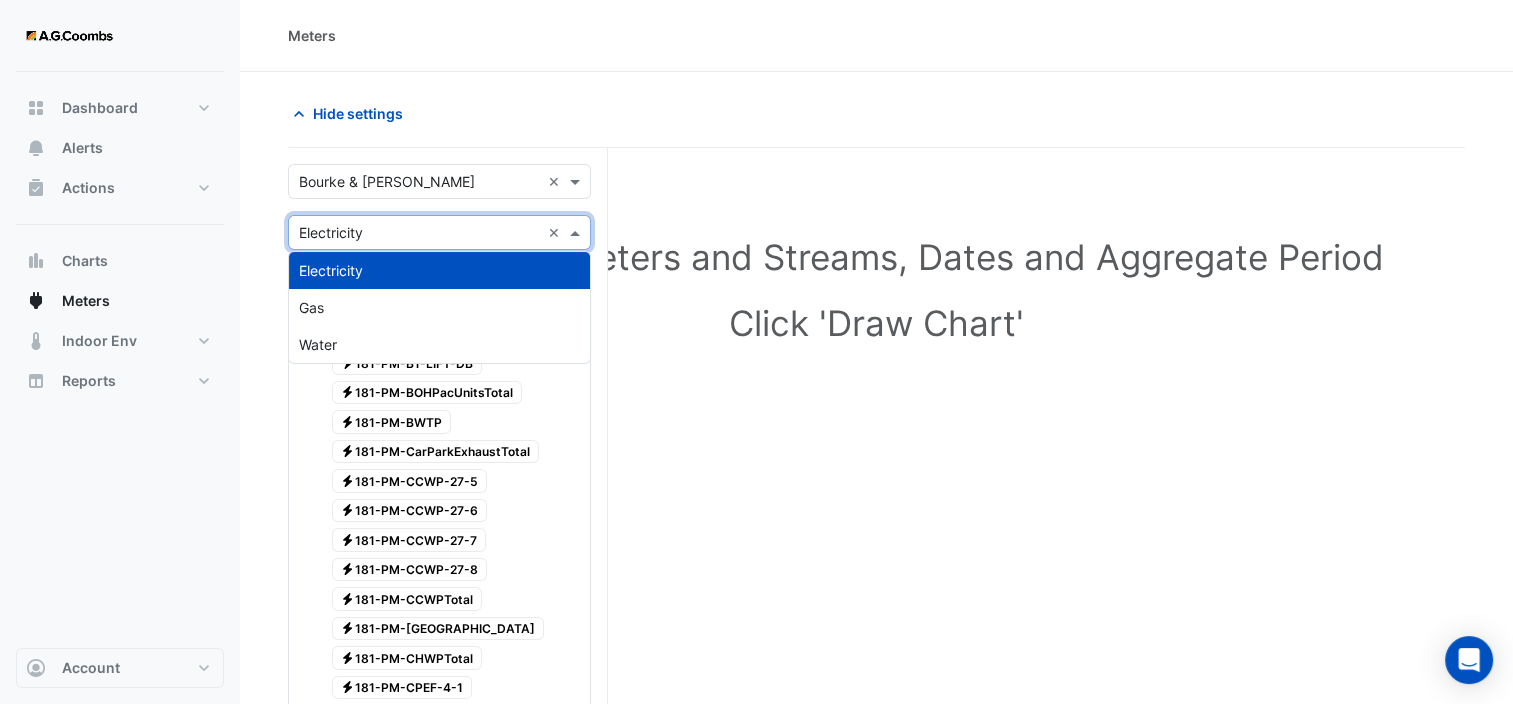 click at bounding box center (577, 232) 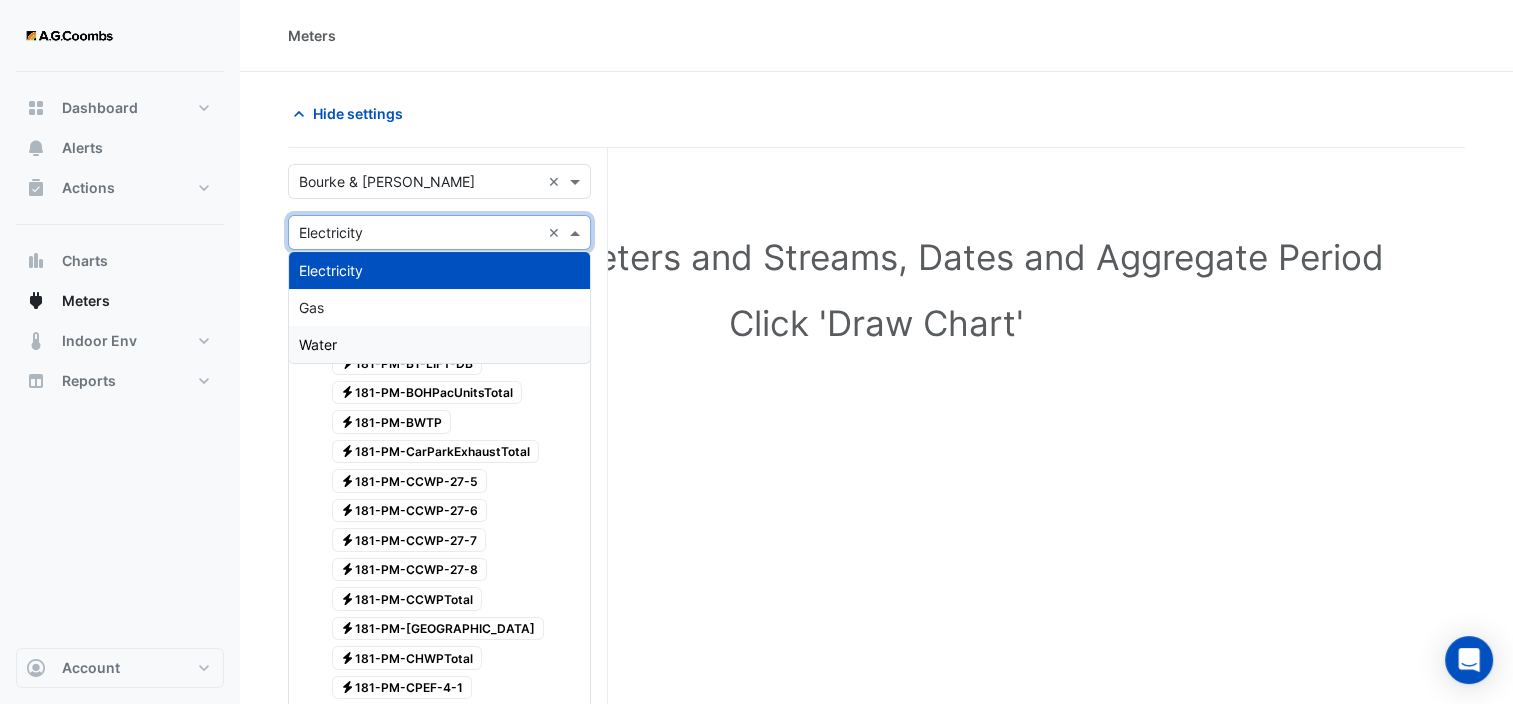 click on "Water" at bounding box center [439, 344] 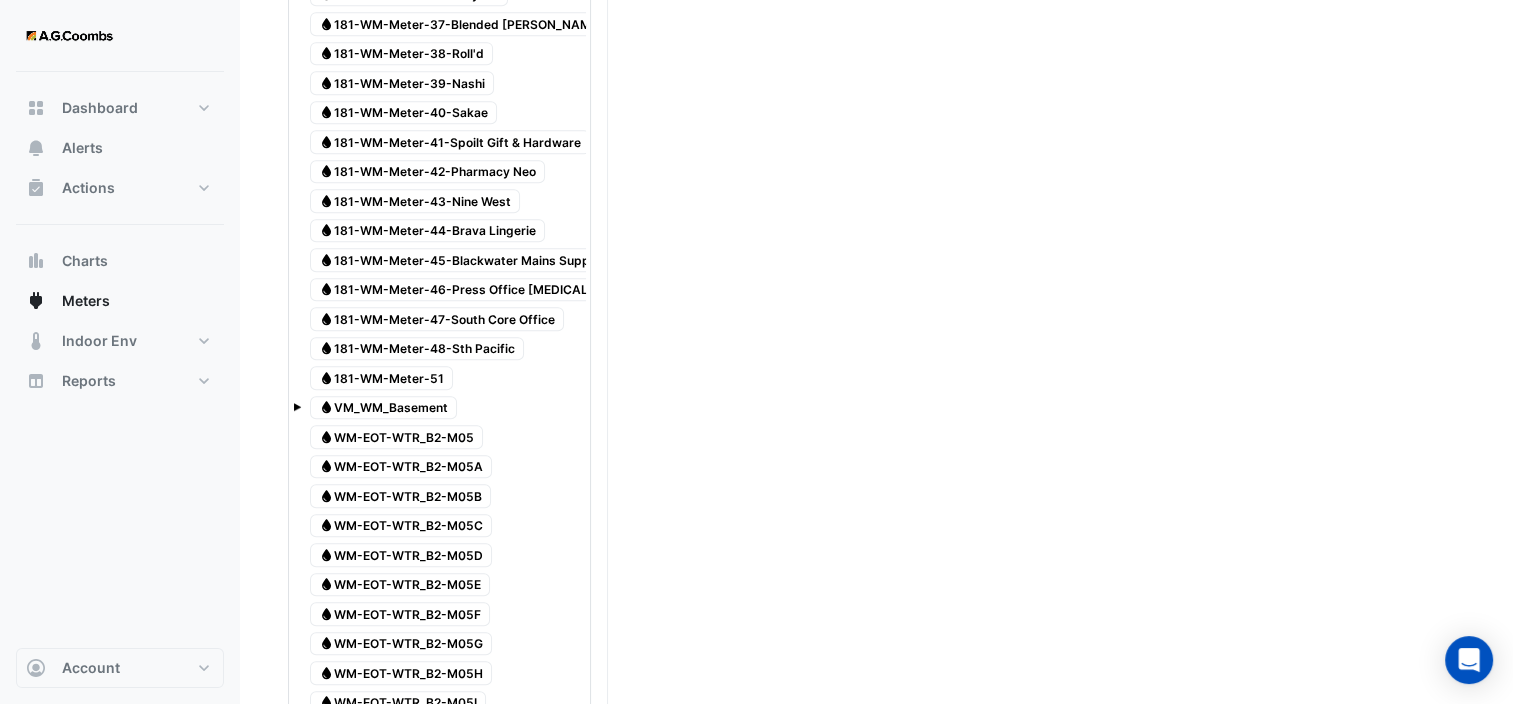 scroll, scrollTop: 1300, scrollLeft: 0, axis: vertical 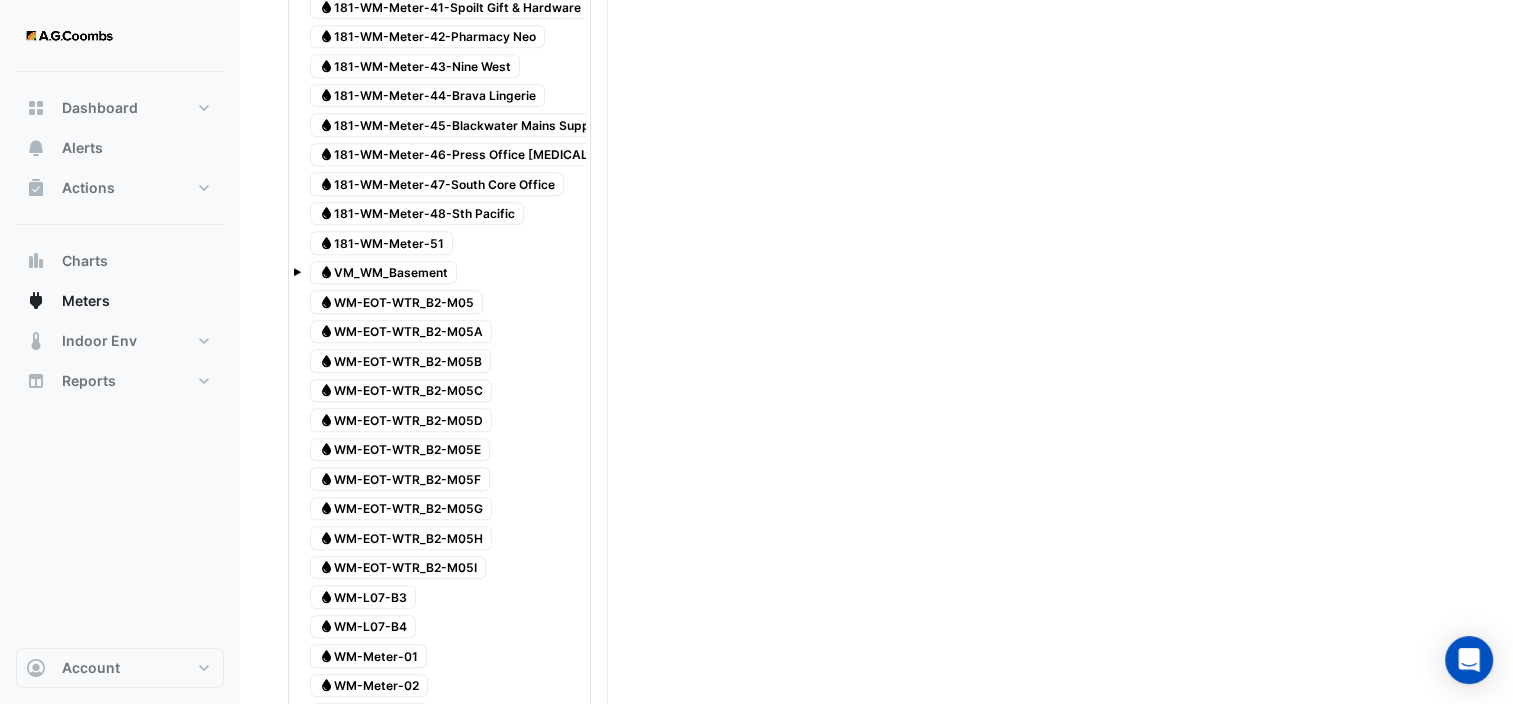 click on "Water
181-WM-Meter-45-Blackwater Mains Supply" at bounding box center (459, 125) 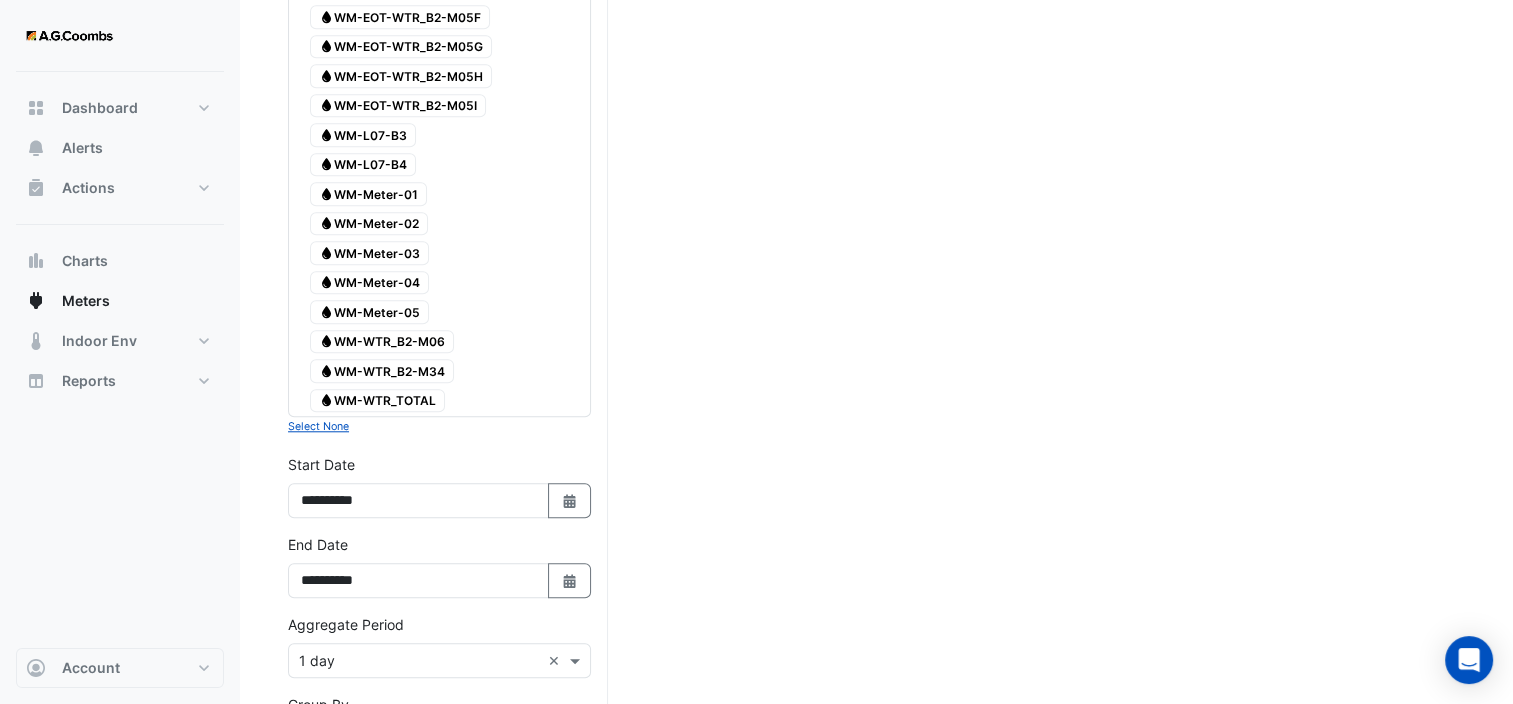 scroll, scrollTop: 2076, scrollLeft: 0, axis: vertical 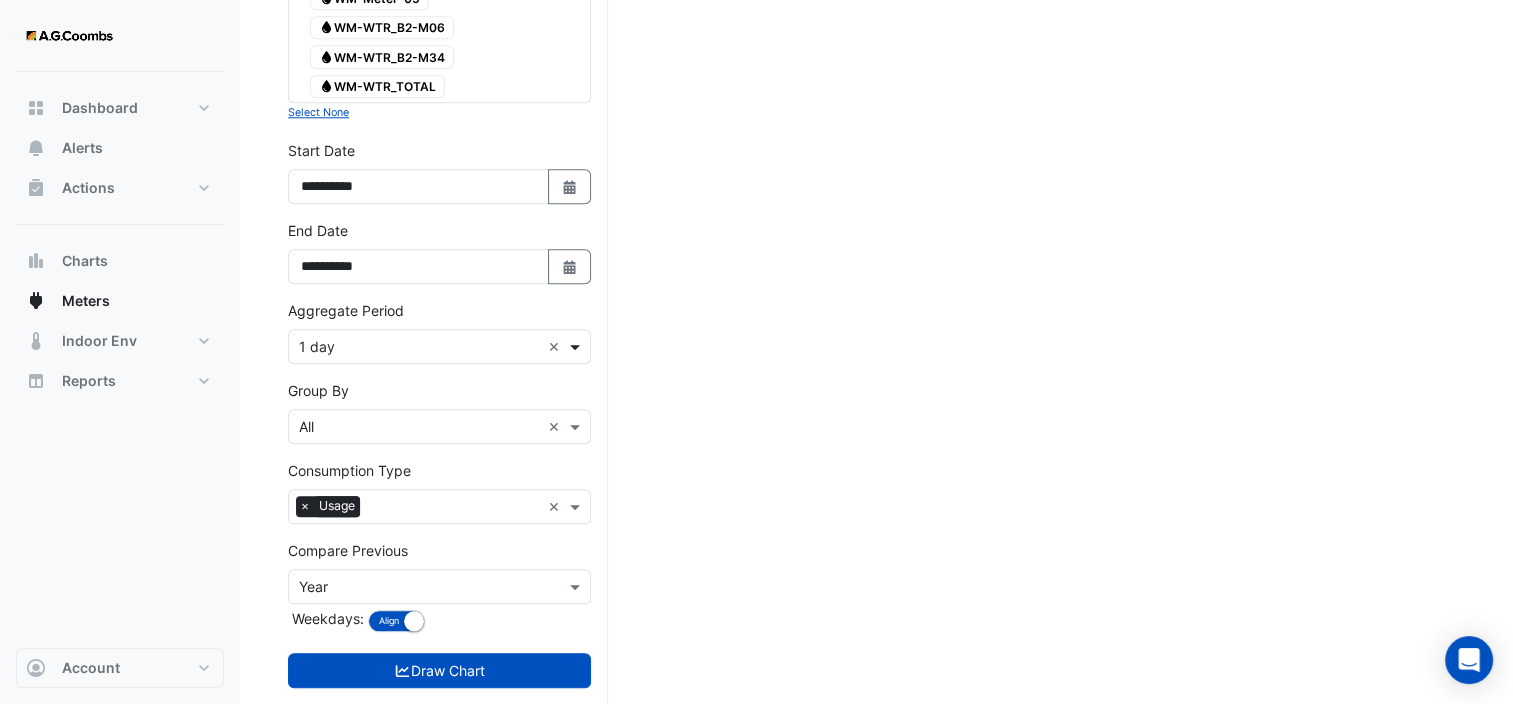 click at bounding box center (577, 346) 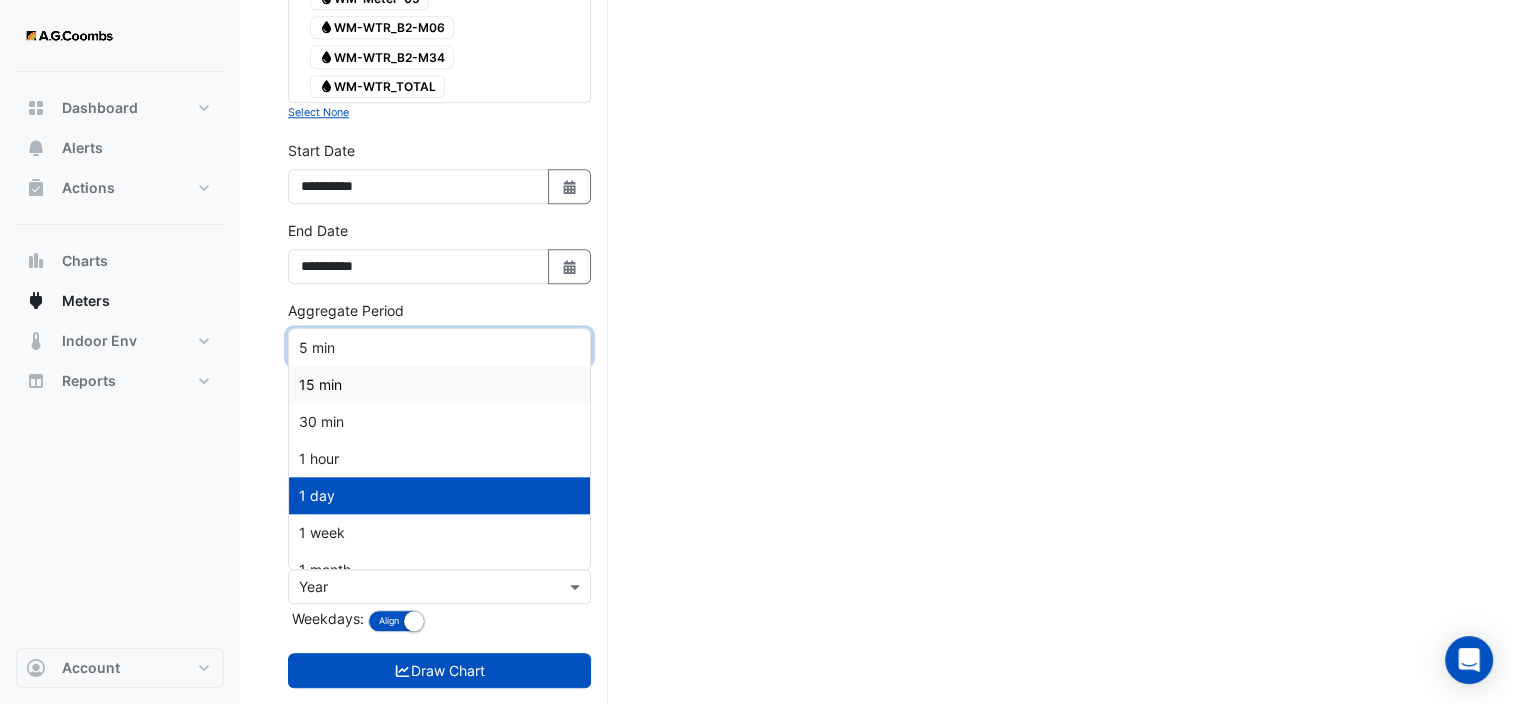 click on "15 min" at bounding box center [439, 384] 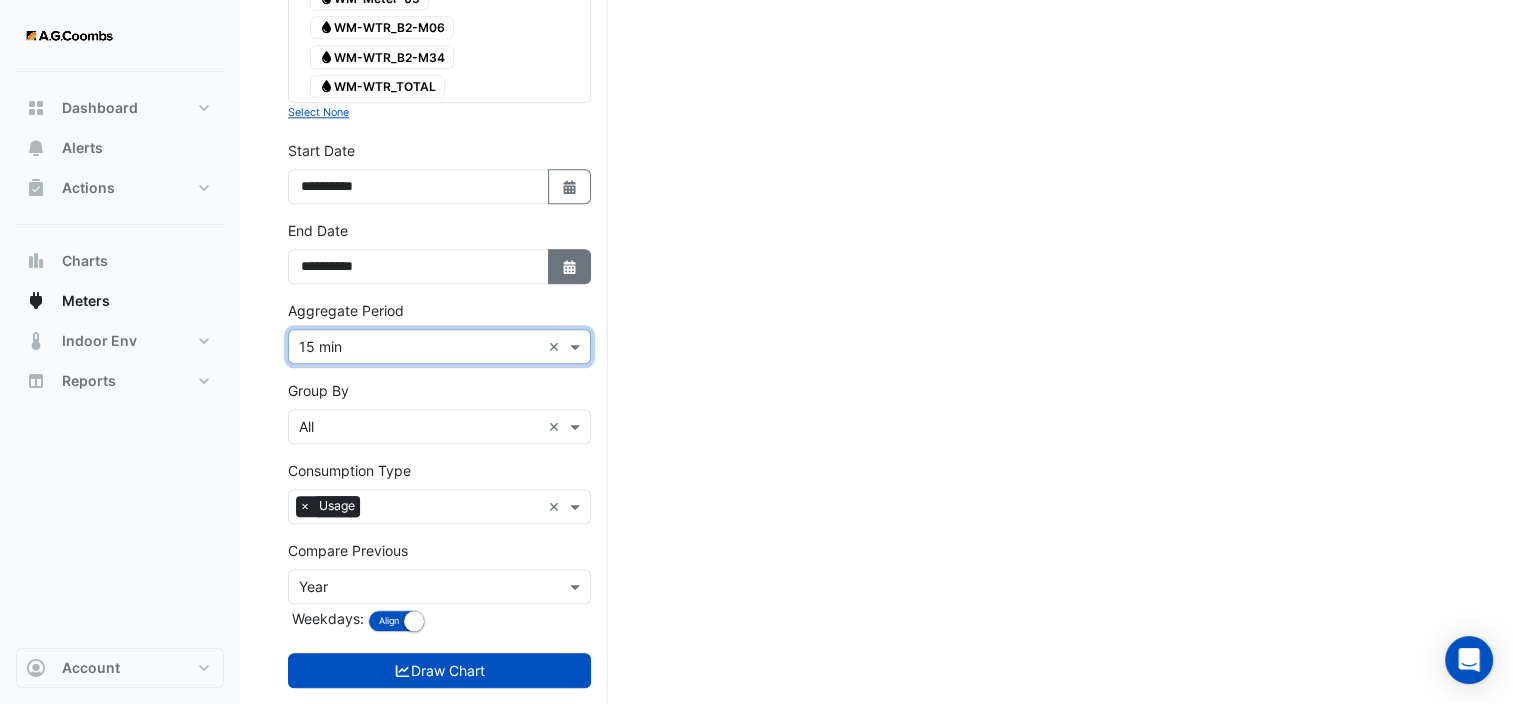 click on "Select Date" at bounding box center (570, 266) 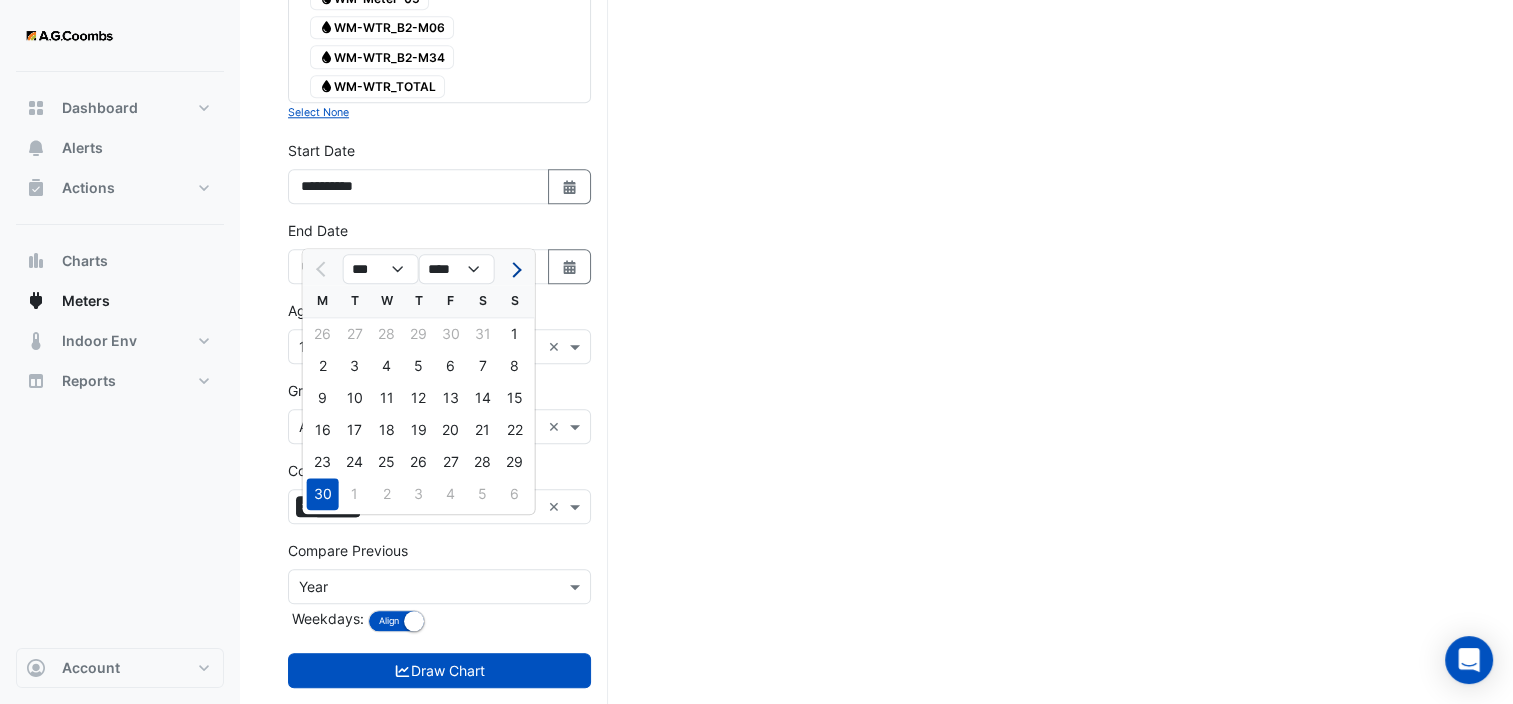 click 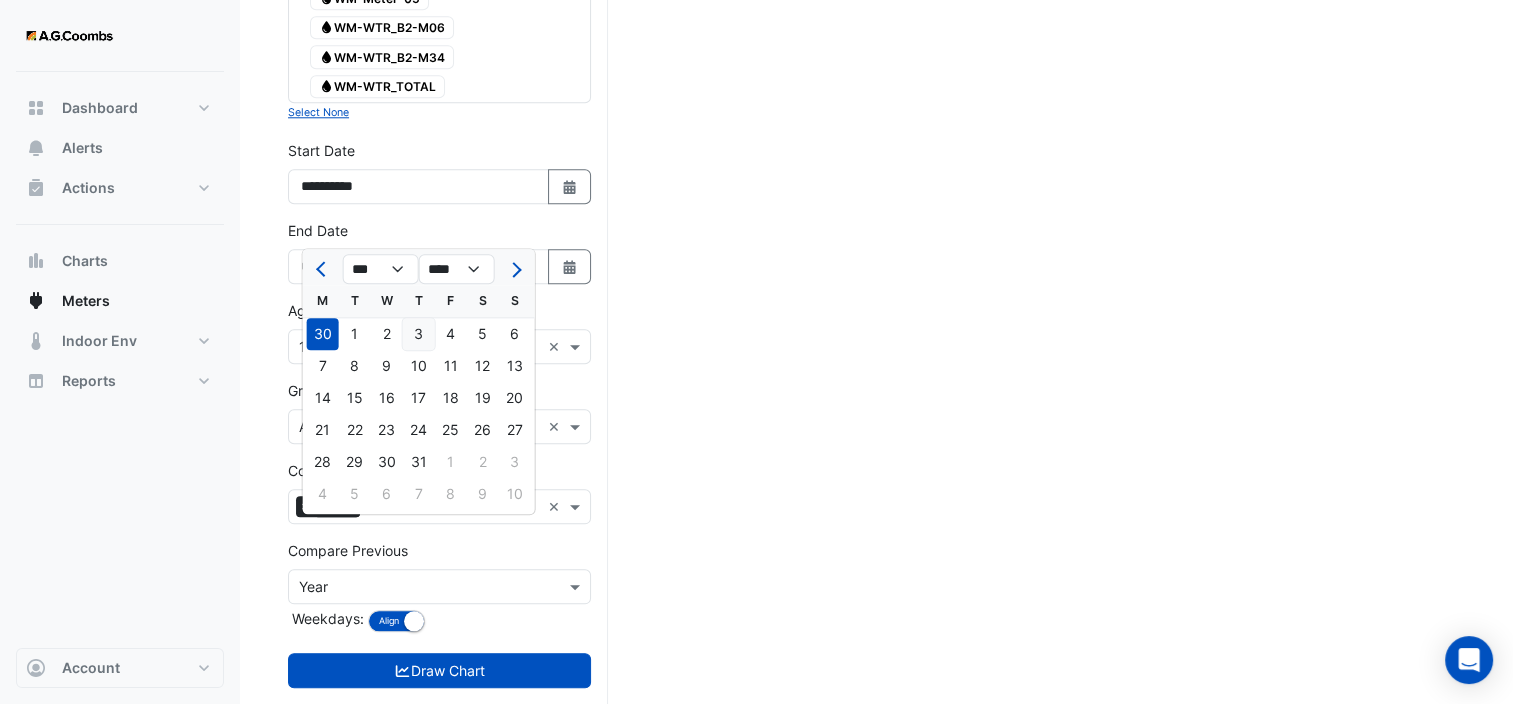 click on "3" 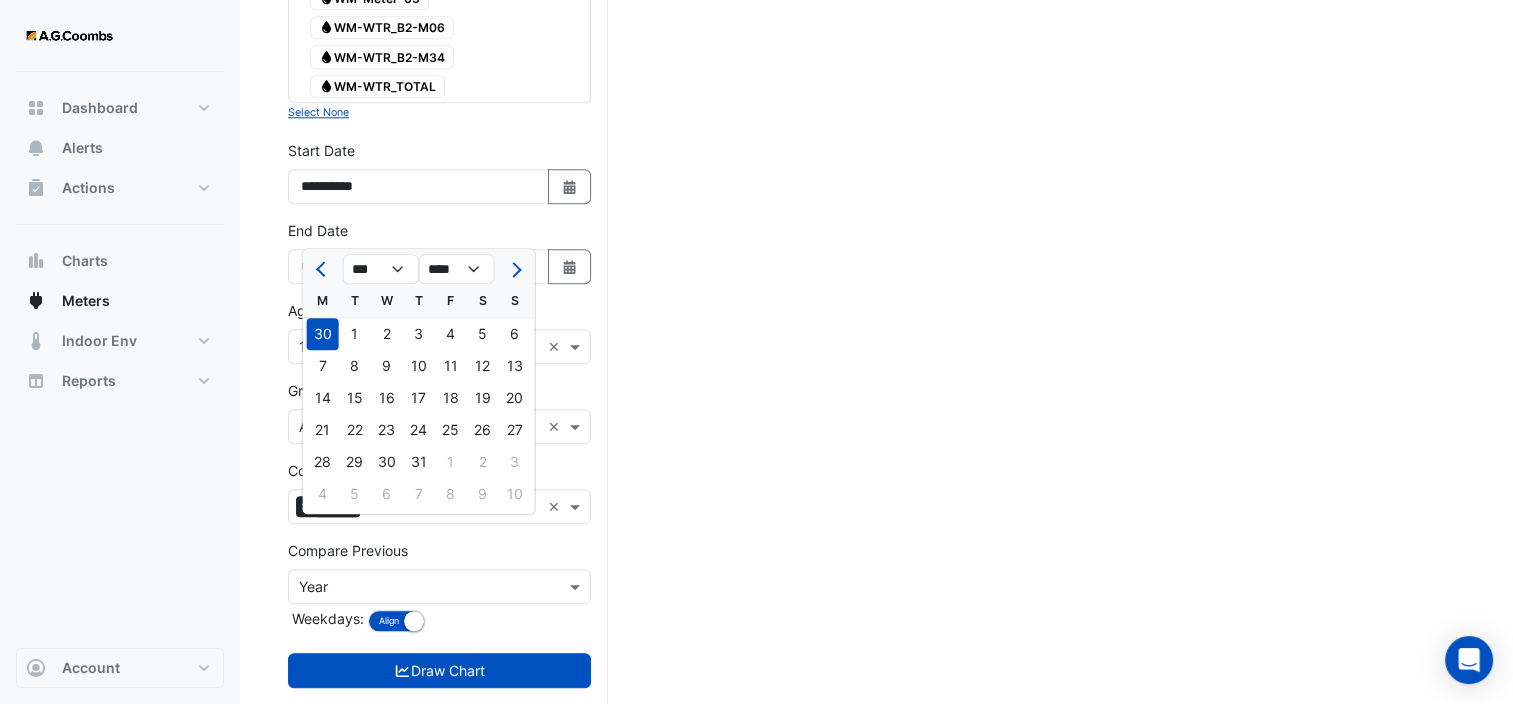 type on "**********" 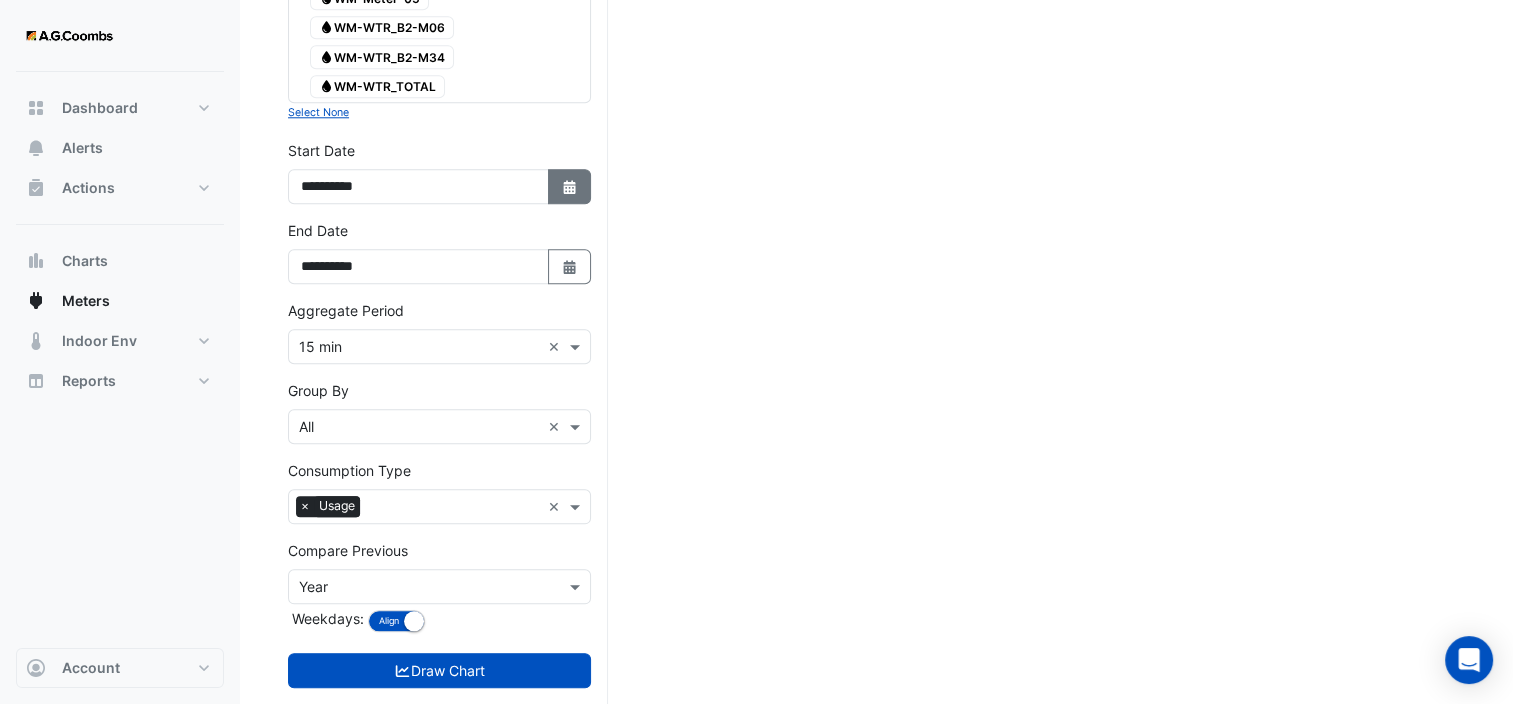 click 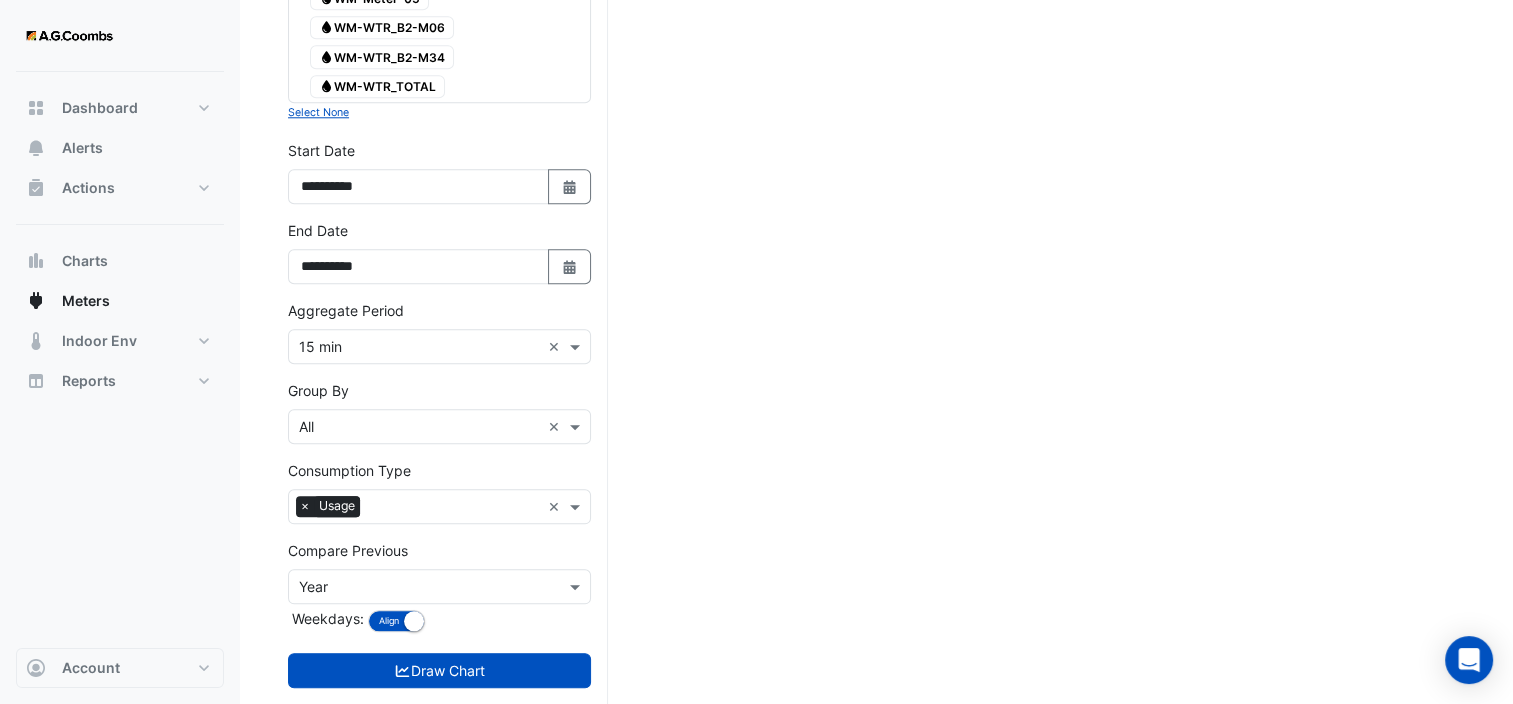 select on "*" 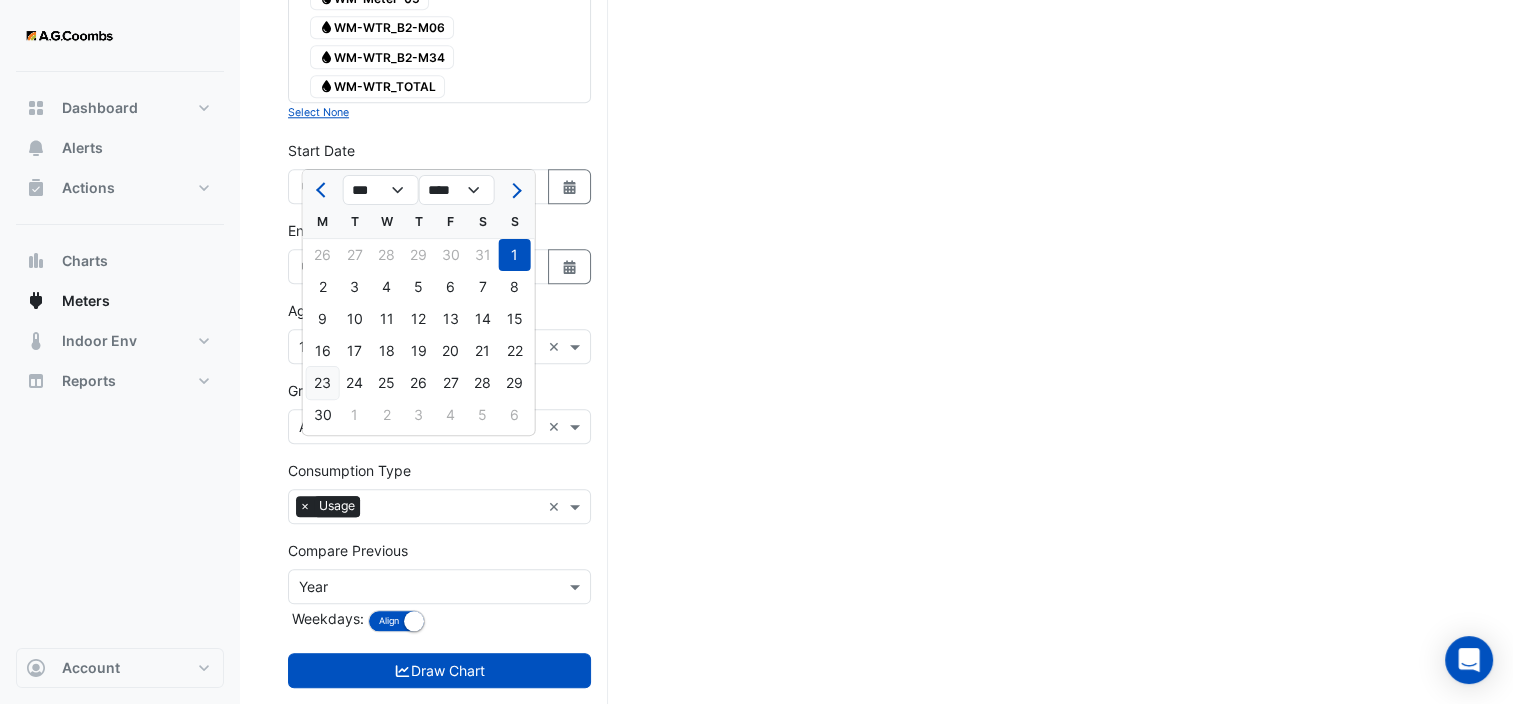 click on "23" 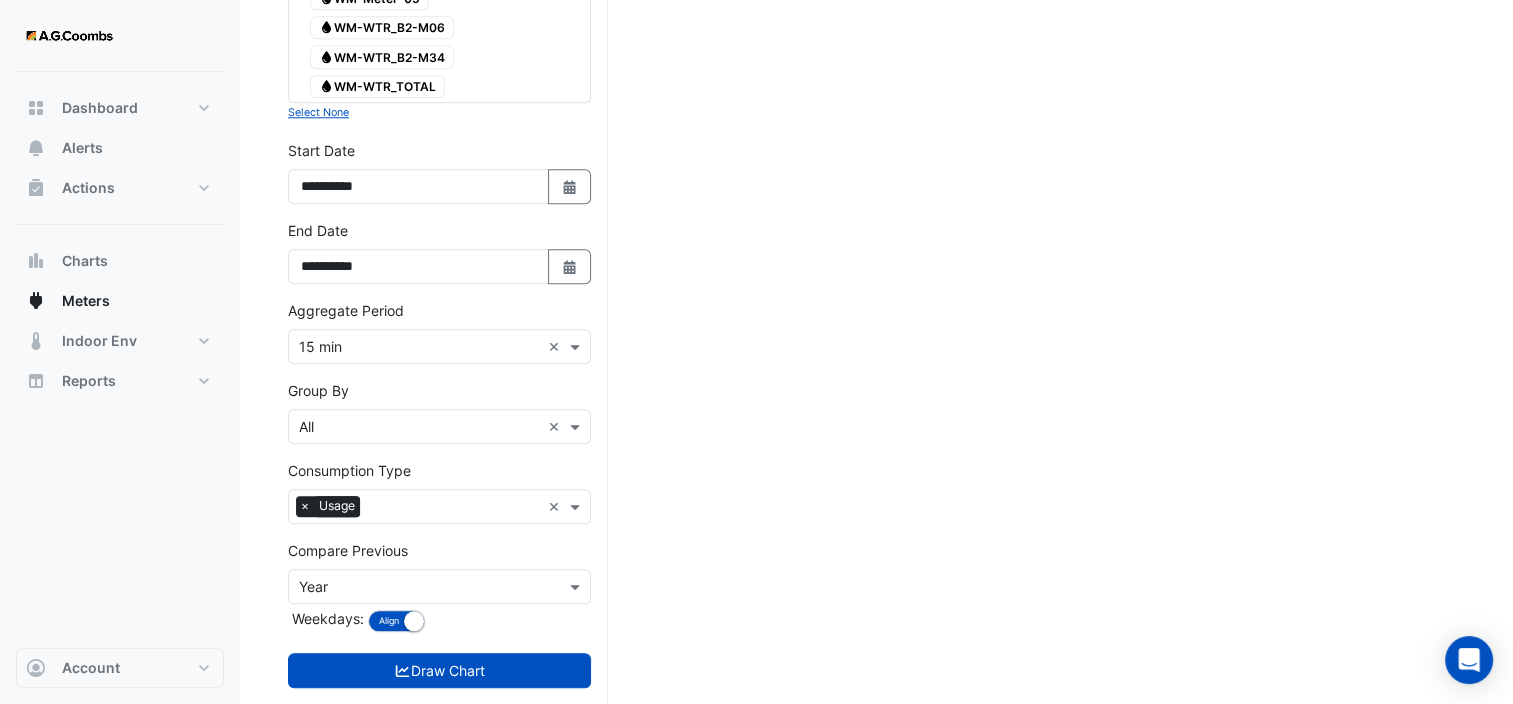 type on "**********" 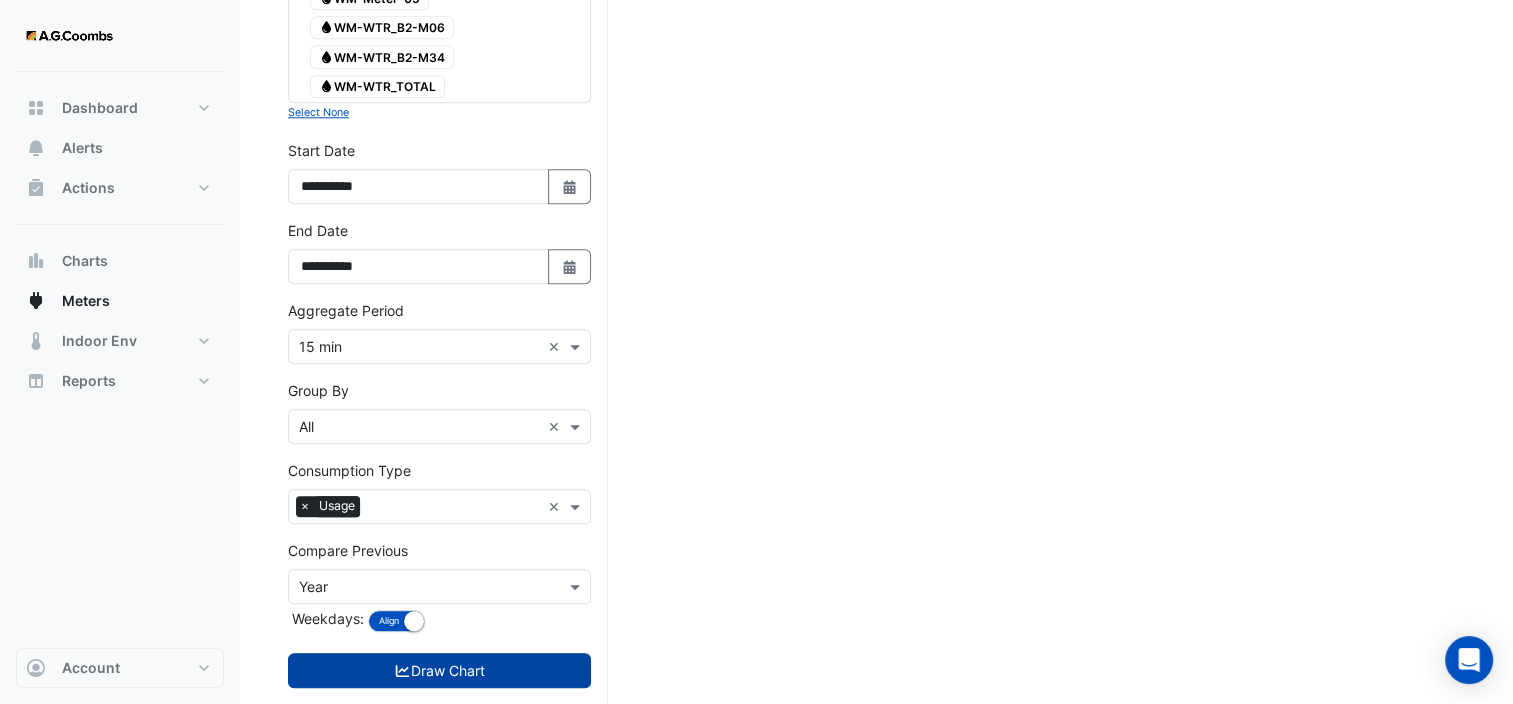 click on "Draw Chart" at bounding box center (439, 670) 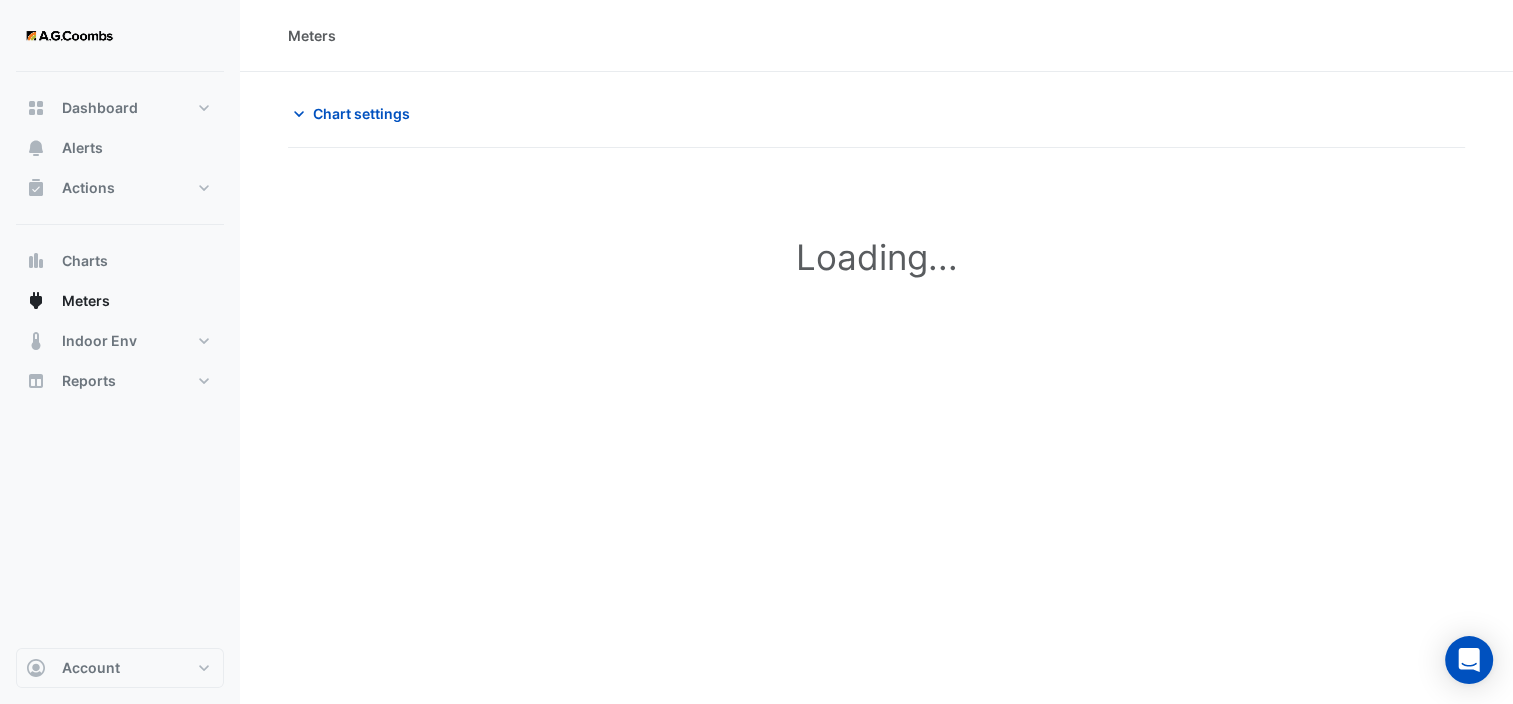 scroll, scrollTop: 0, scrollLeft: 0, axis: both 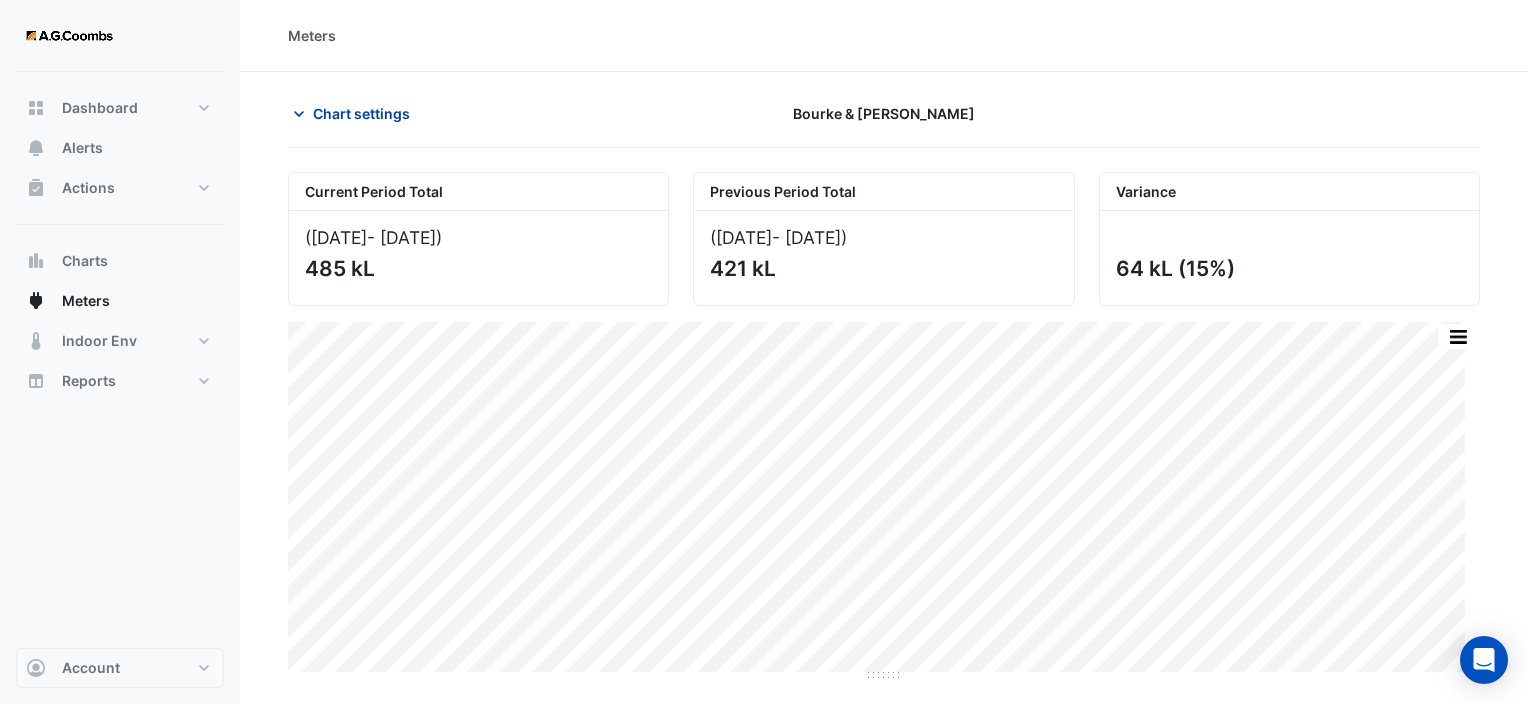 click 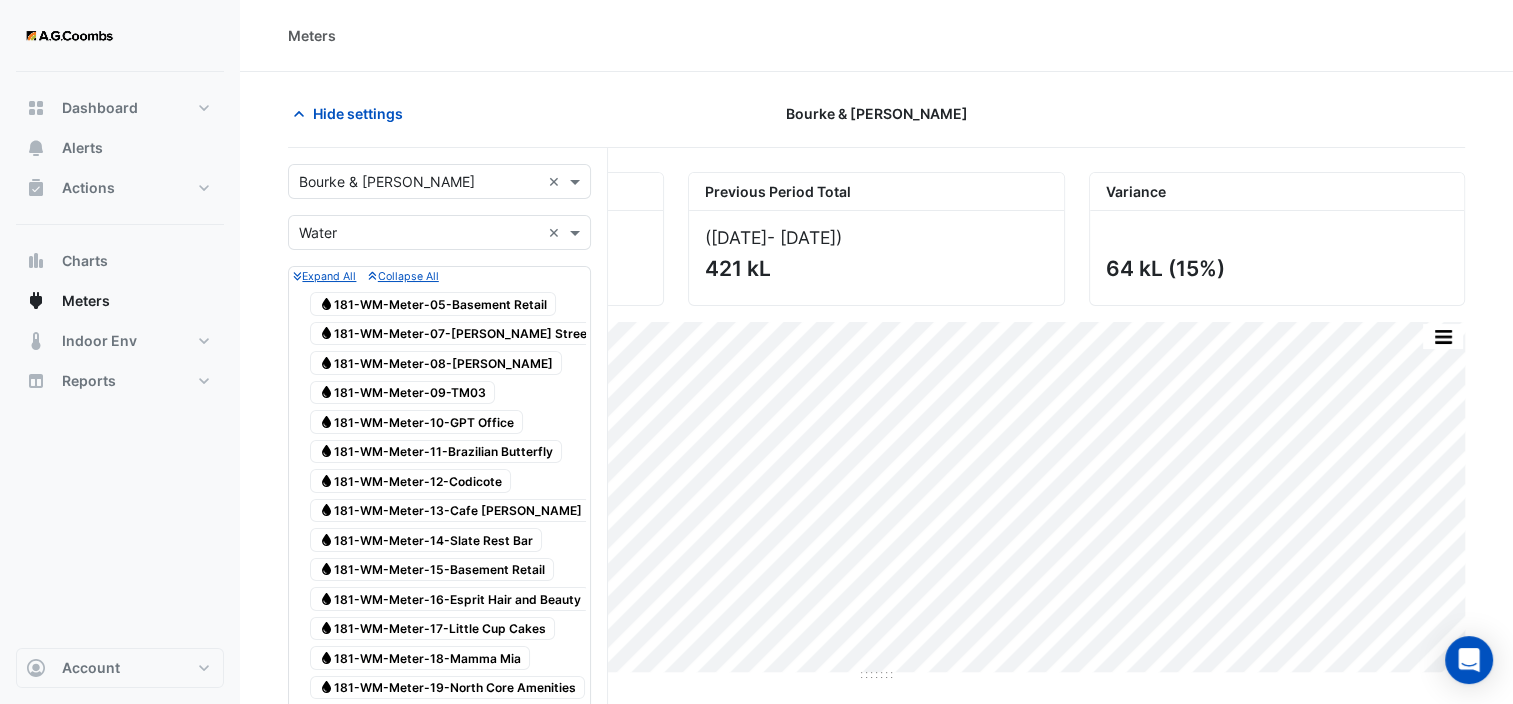 click on "Hide settings
[PERSON_NAME] & [PERSON_NAME]
Current Period Total
([DATE]  - [DATE] )
485 kL
Previous Period Total
([DATE]  - [DATE] )
421 kL
[GEOGRAPHIC_DATA]
64 kL
(15%)
Print Save as JPEG Save as PNG Pivot Data Table Export CSV - Flat Export CSV - Pivot Select Chart Type    —    All Usage (Previous)             [DATE] 02:30       0.00 kL       —    All Usage             [DATE] 02:30" 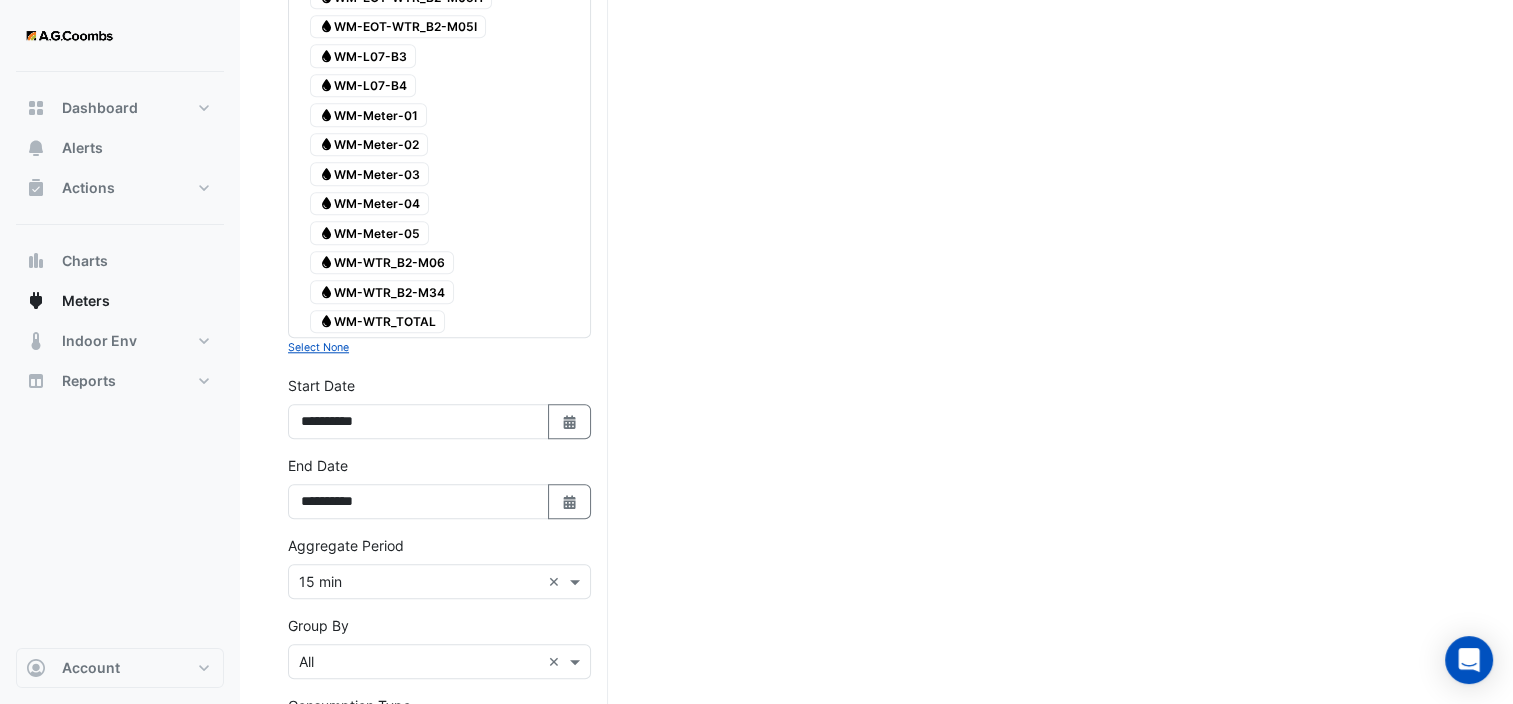 scroll, scrollTop: 1776, scrollLeft: 0, axis: vertical 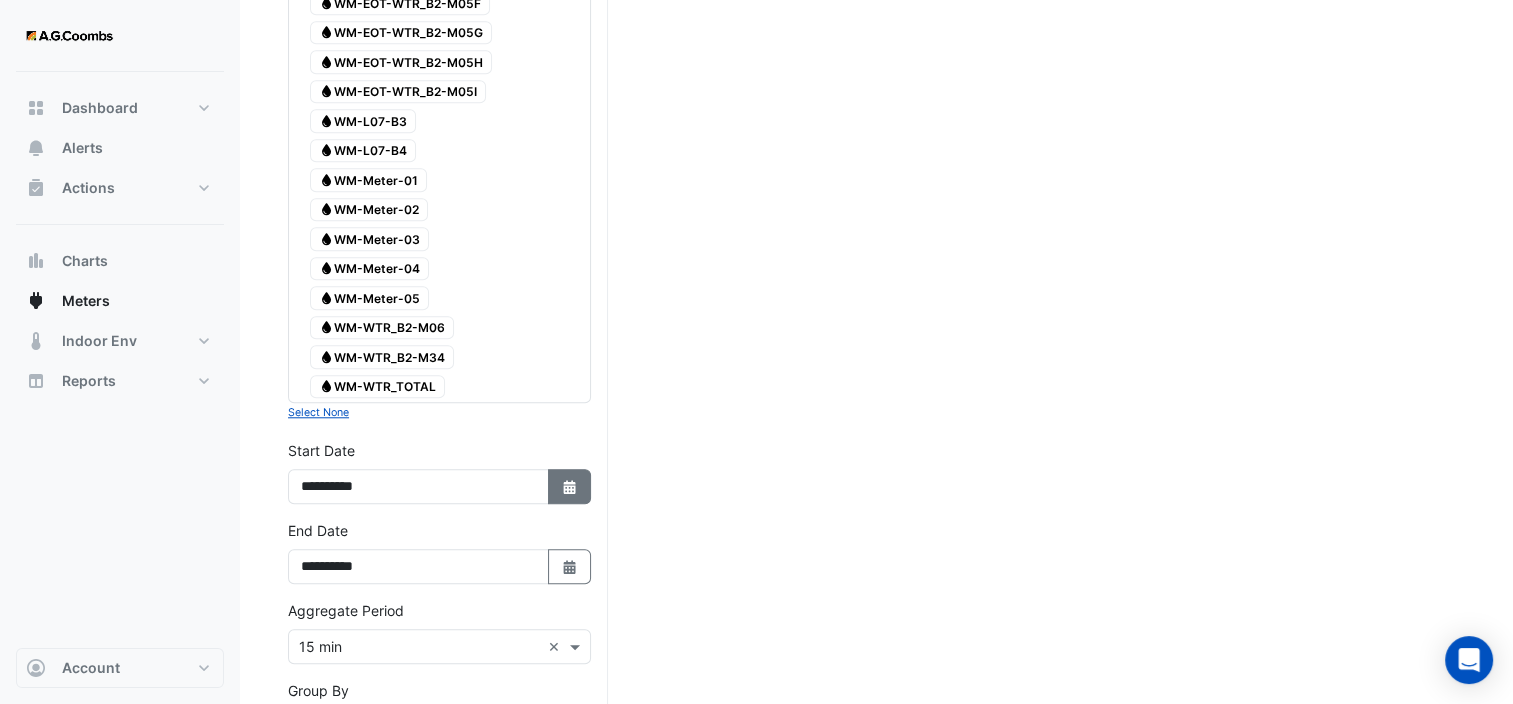 click 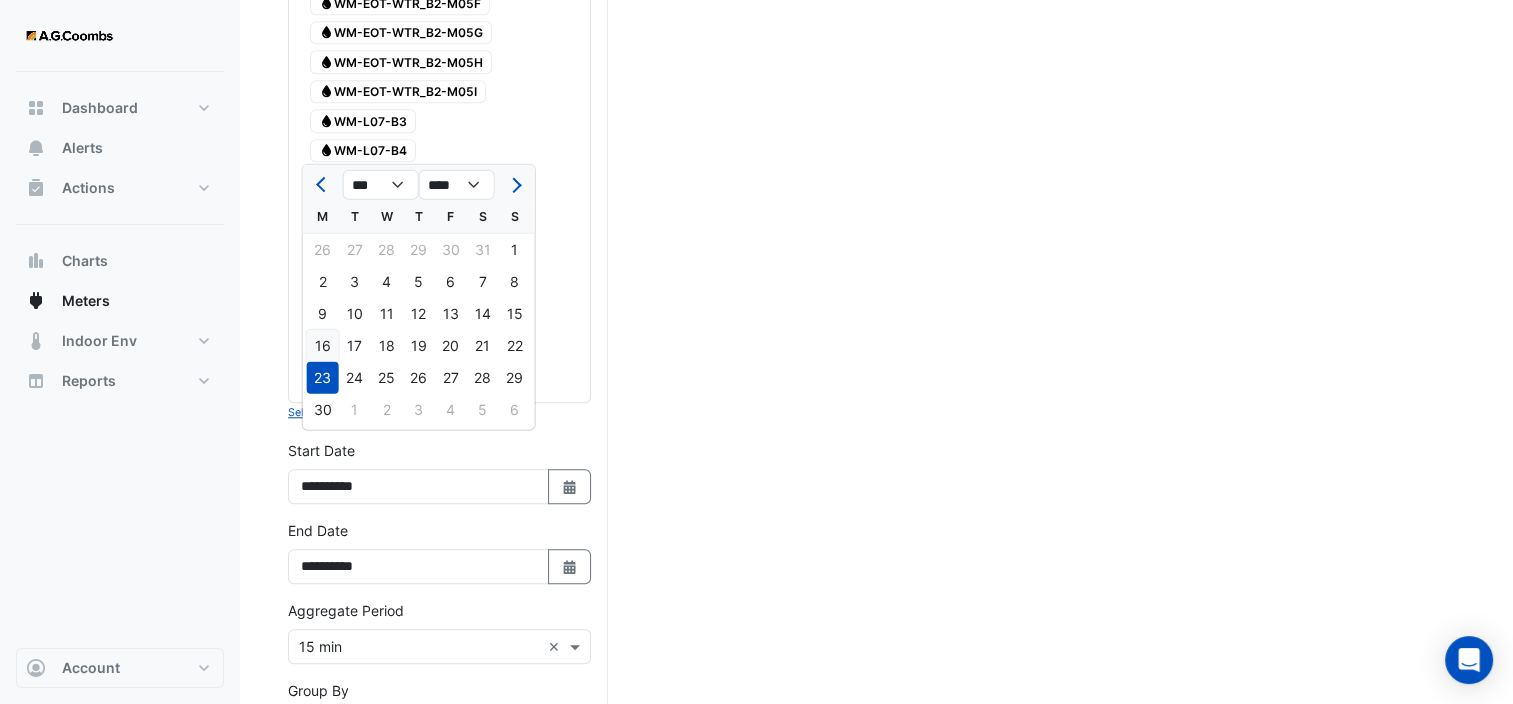 click on "16" 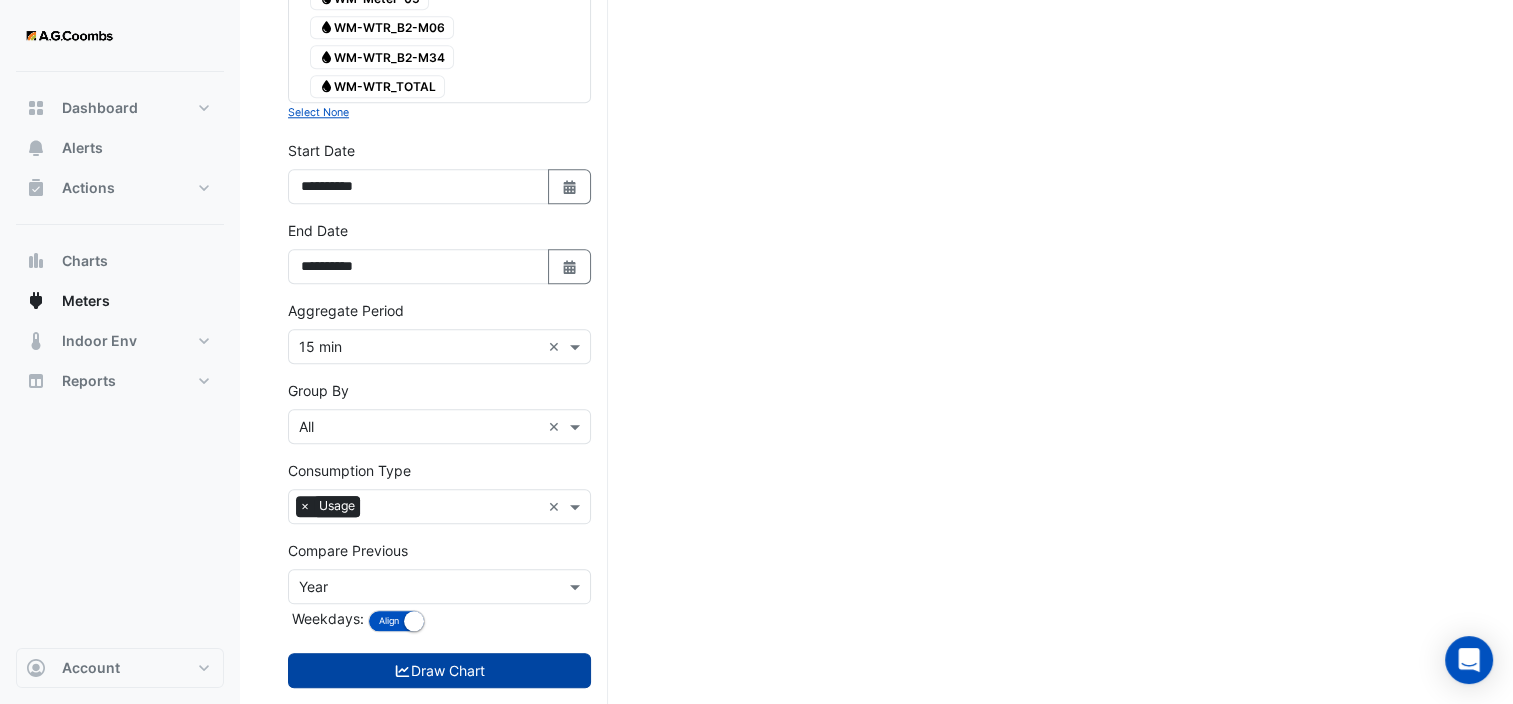 click on "Draw Chart" at bounding box center [439, 670] 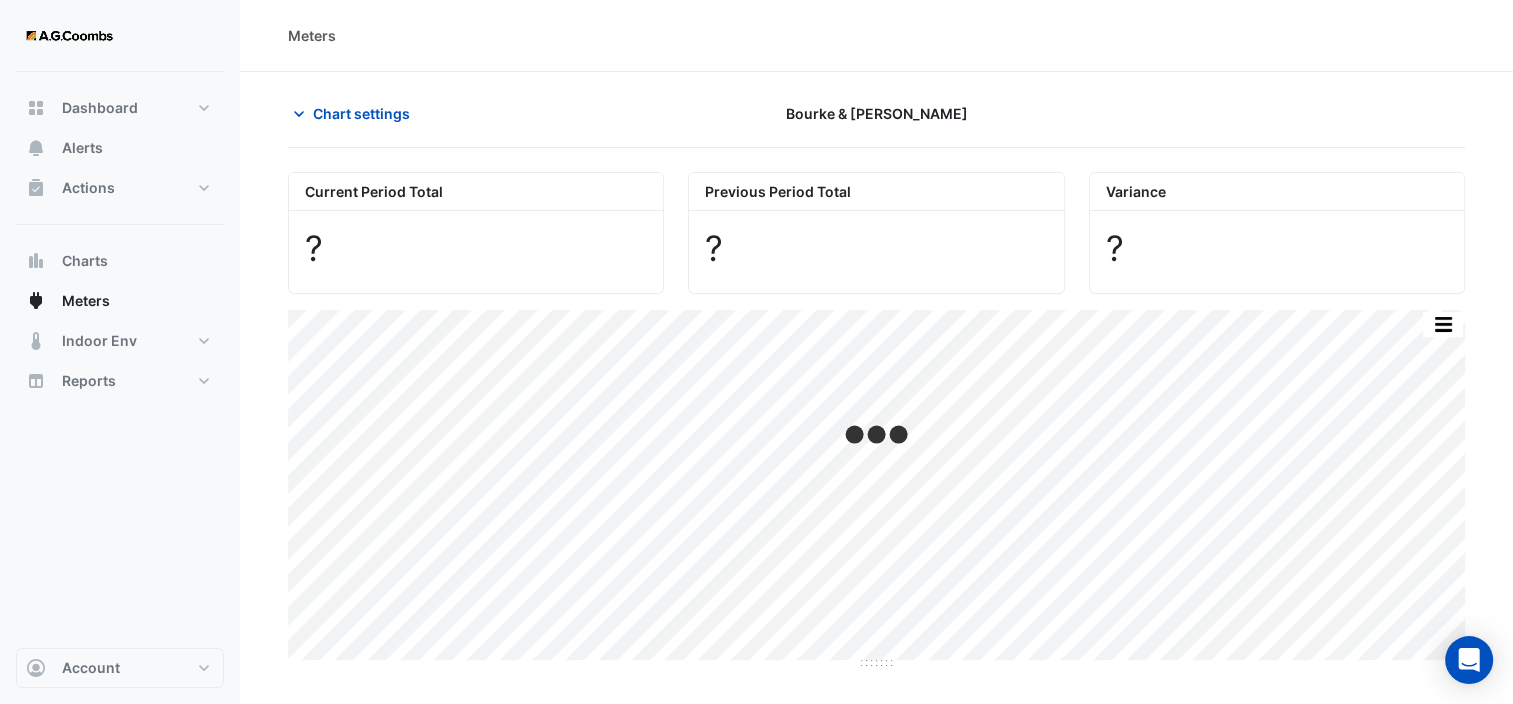 scroll, scrollTop: 0, scrollLeft: 0, axis: both 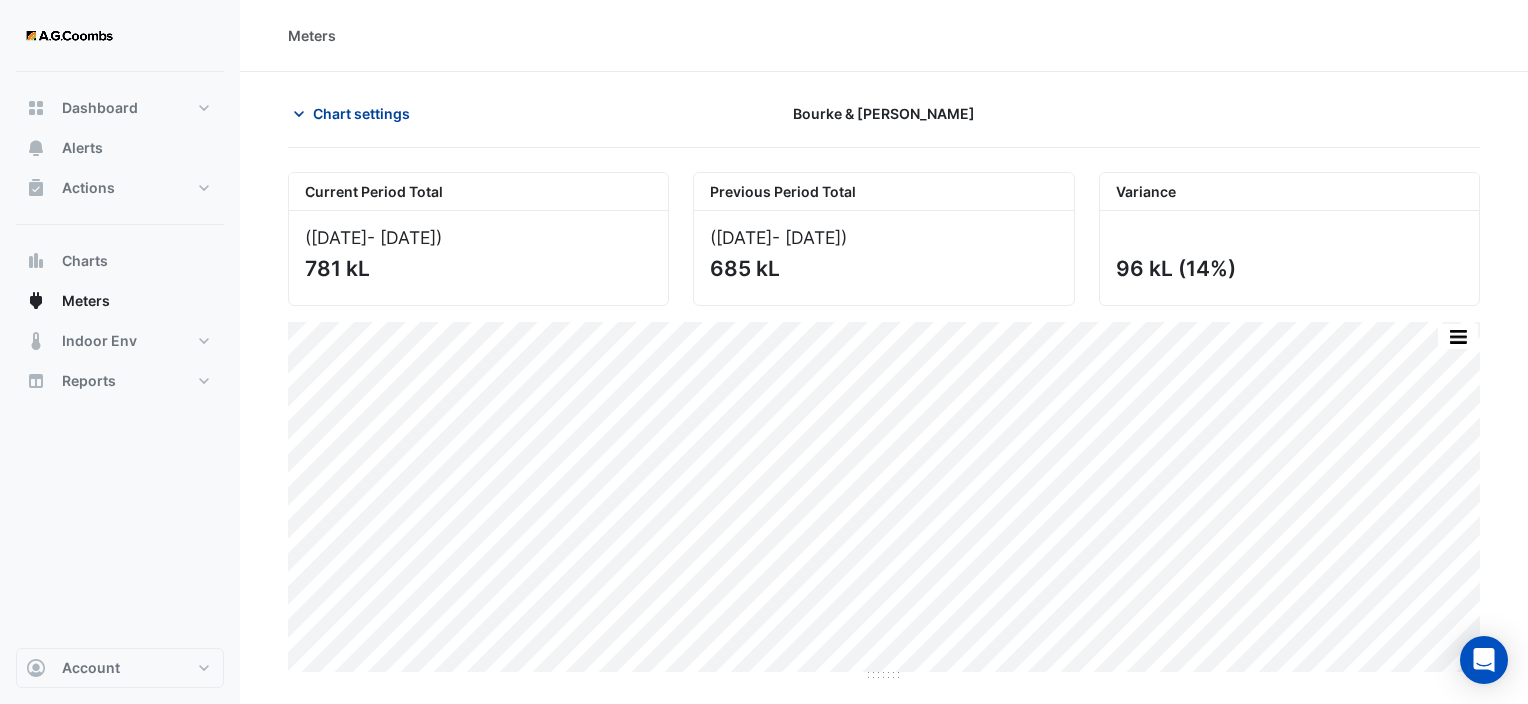 click 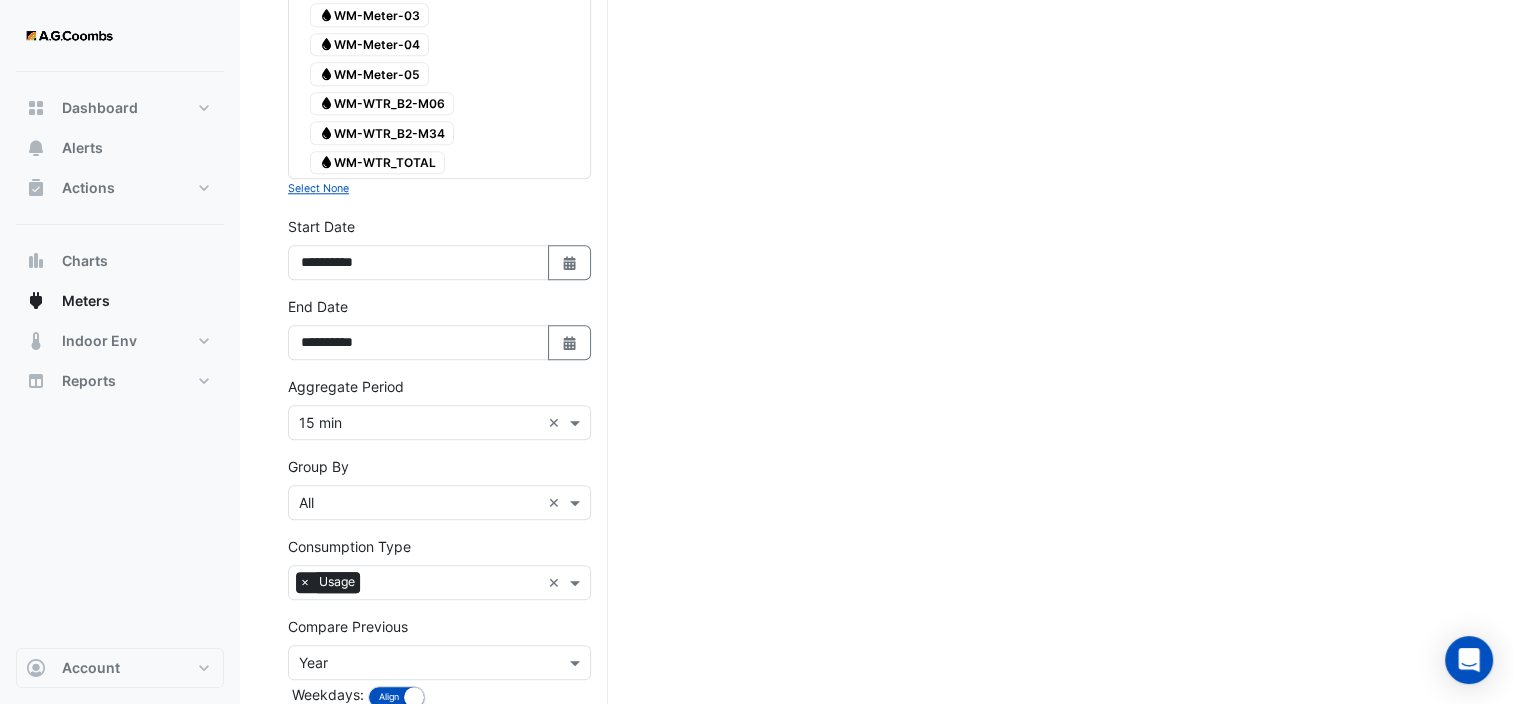 scroll, scrollTop: 2076, scrollLeft: 0, axis: vertical 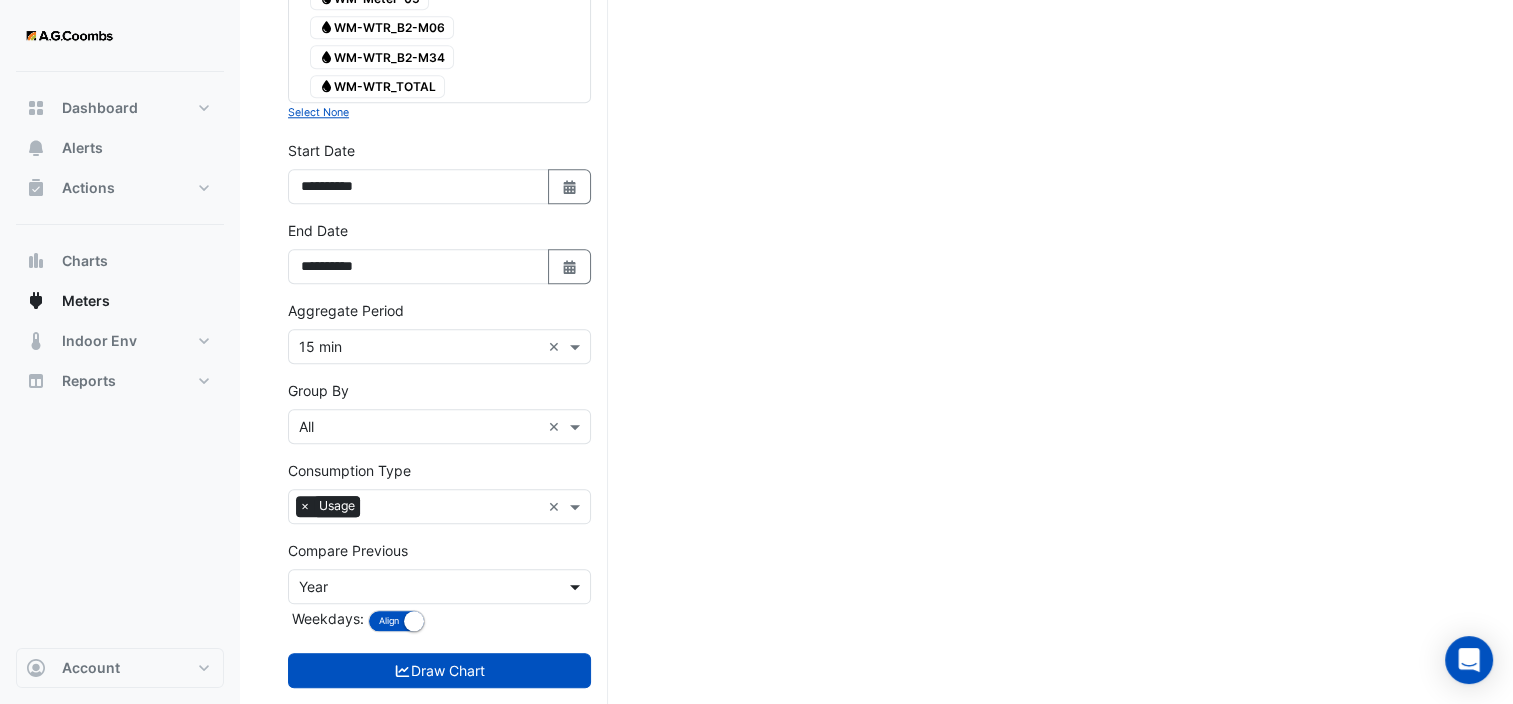 click at bounding box center [577, 586] 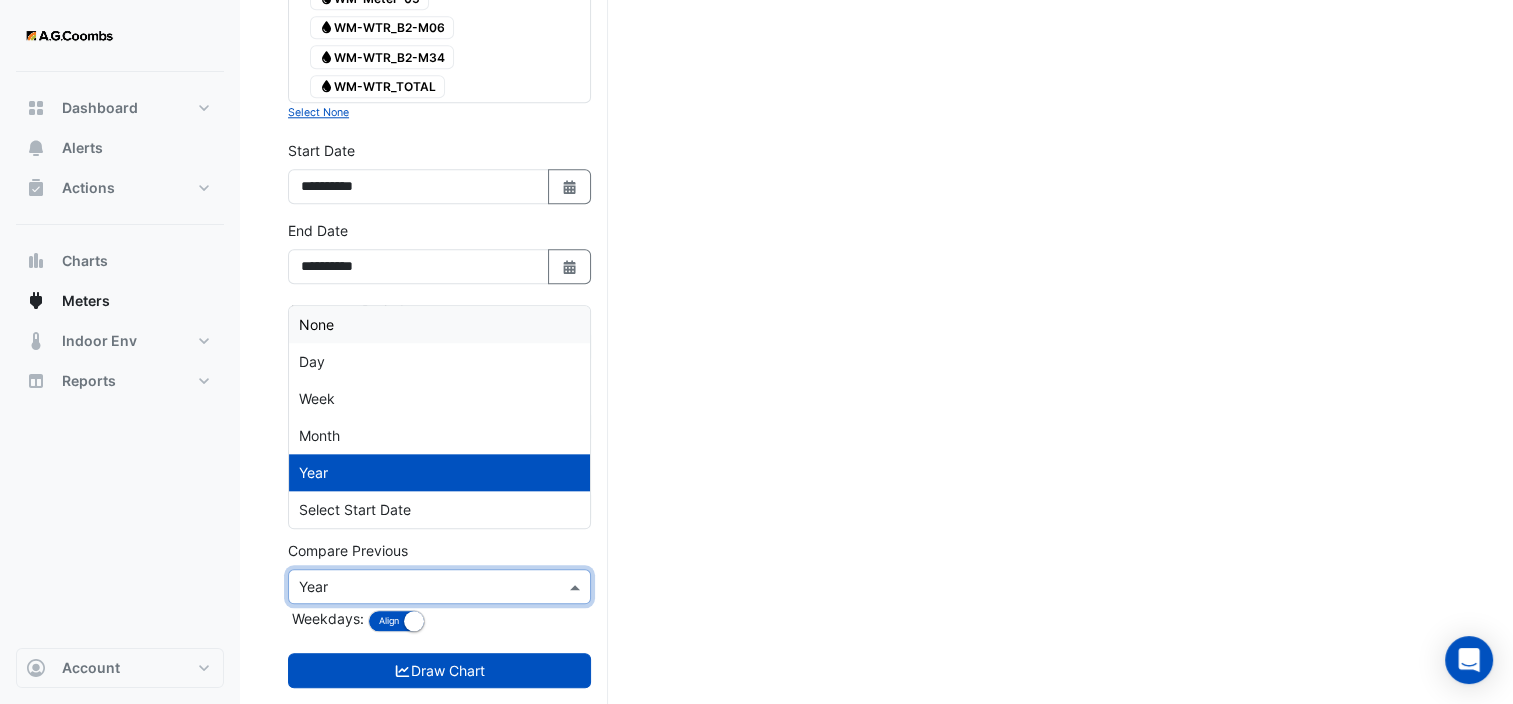 click on "None" at bounding box center [439, 324] 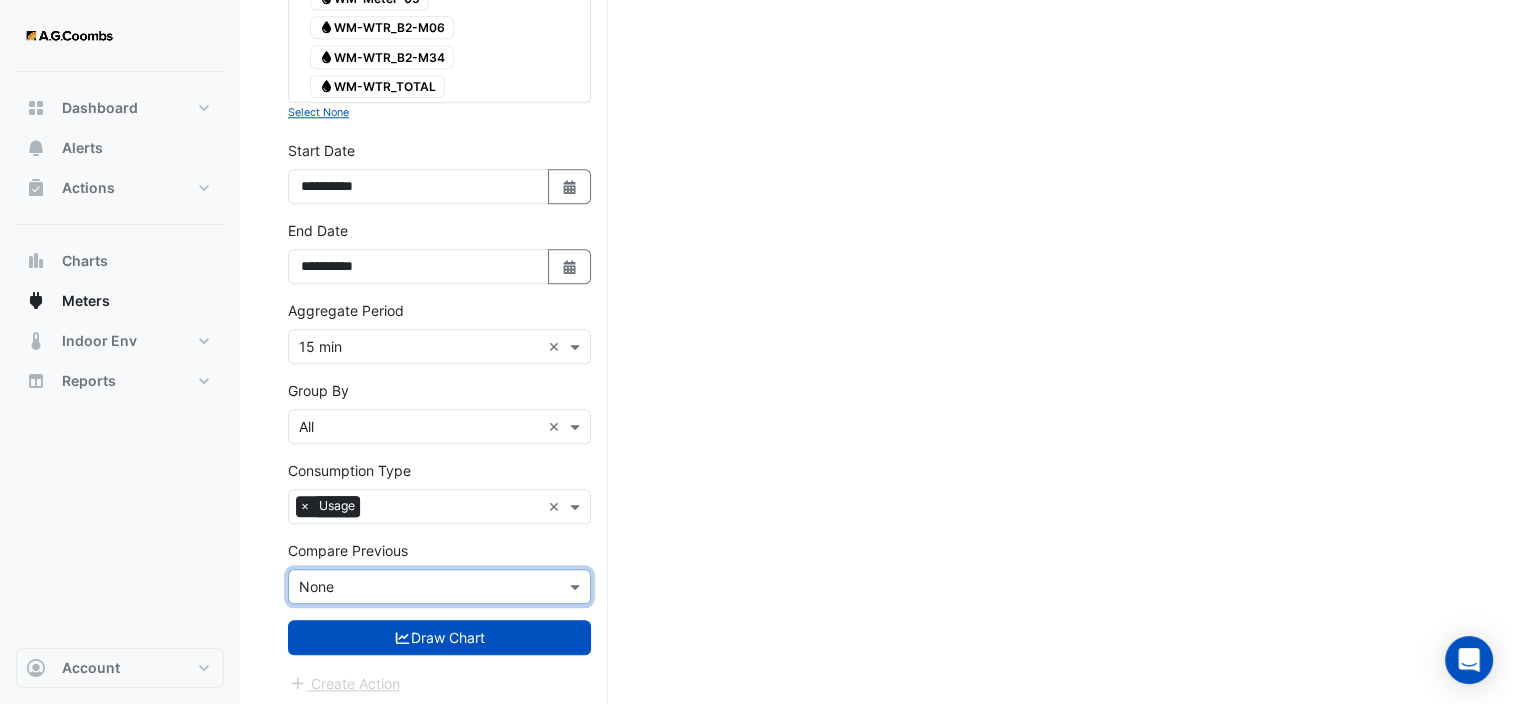 scroll, scrollTop: 2043, scrollLeft: 0, axis: vertical 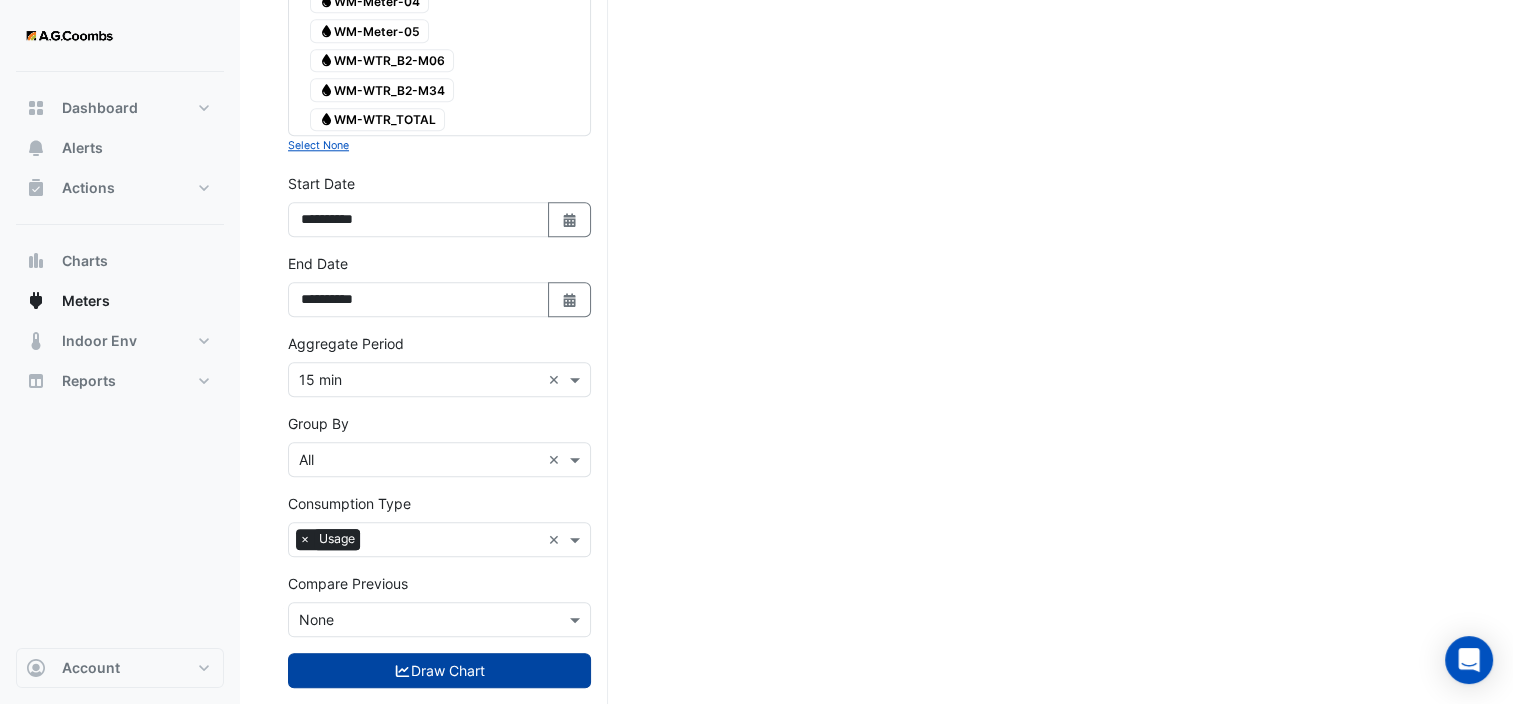 click on "Draw Chart" at bounding box center (439, 670) 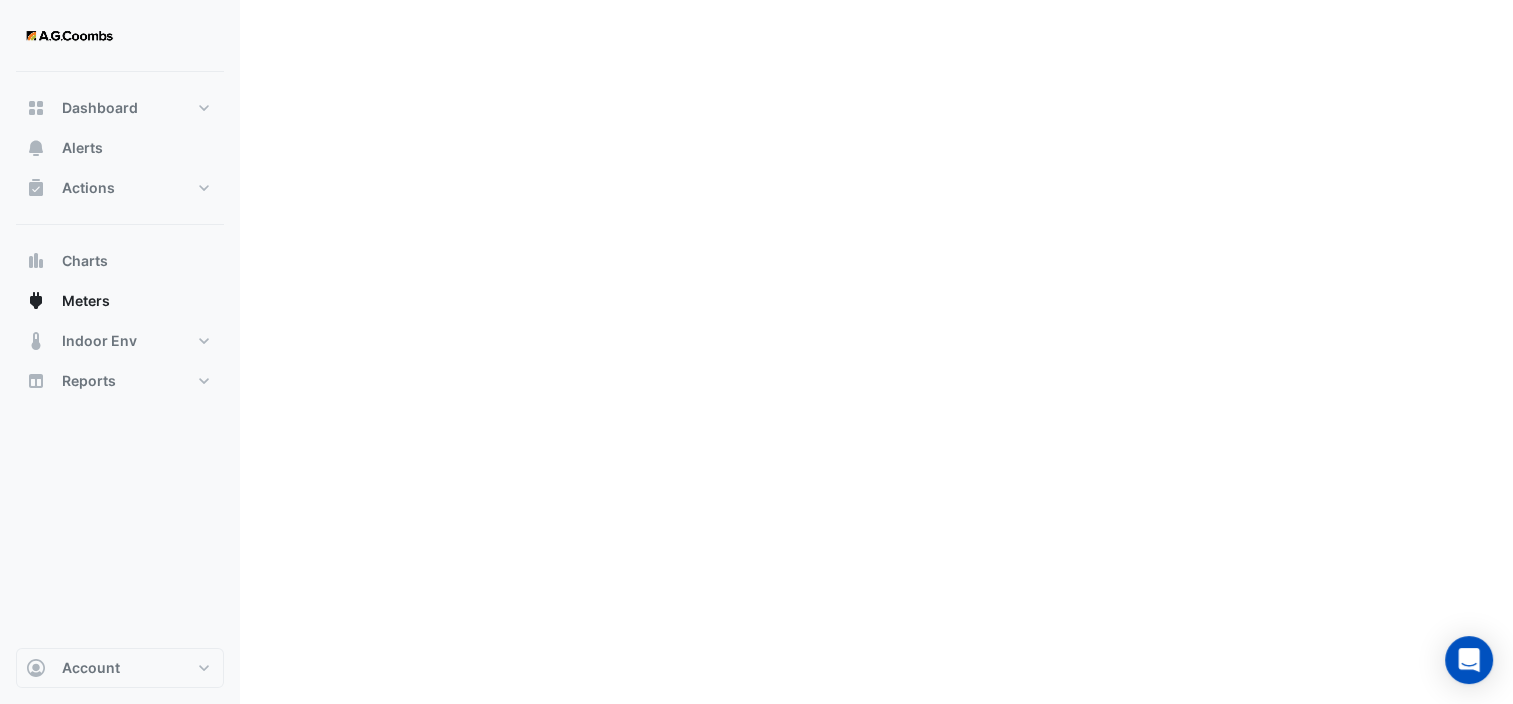 scroll, scrollTop: 0, scrollLeft: 0, axis: both 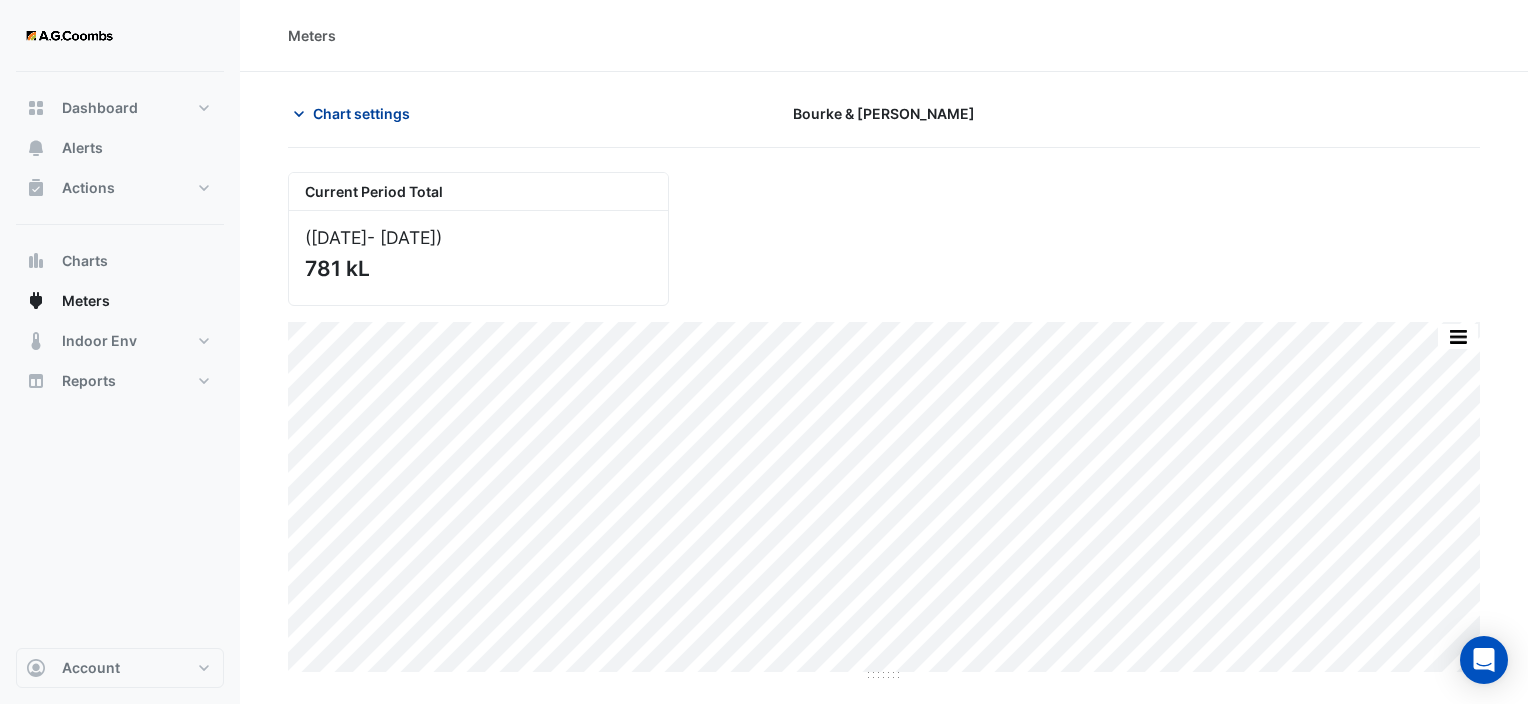 click 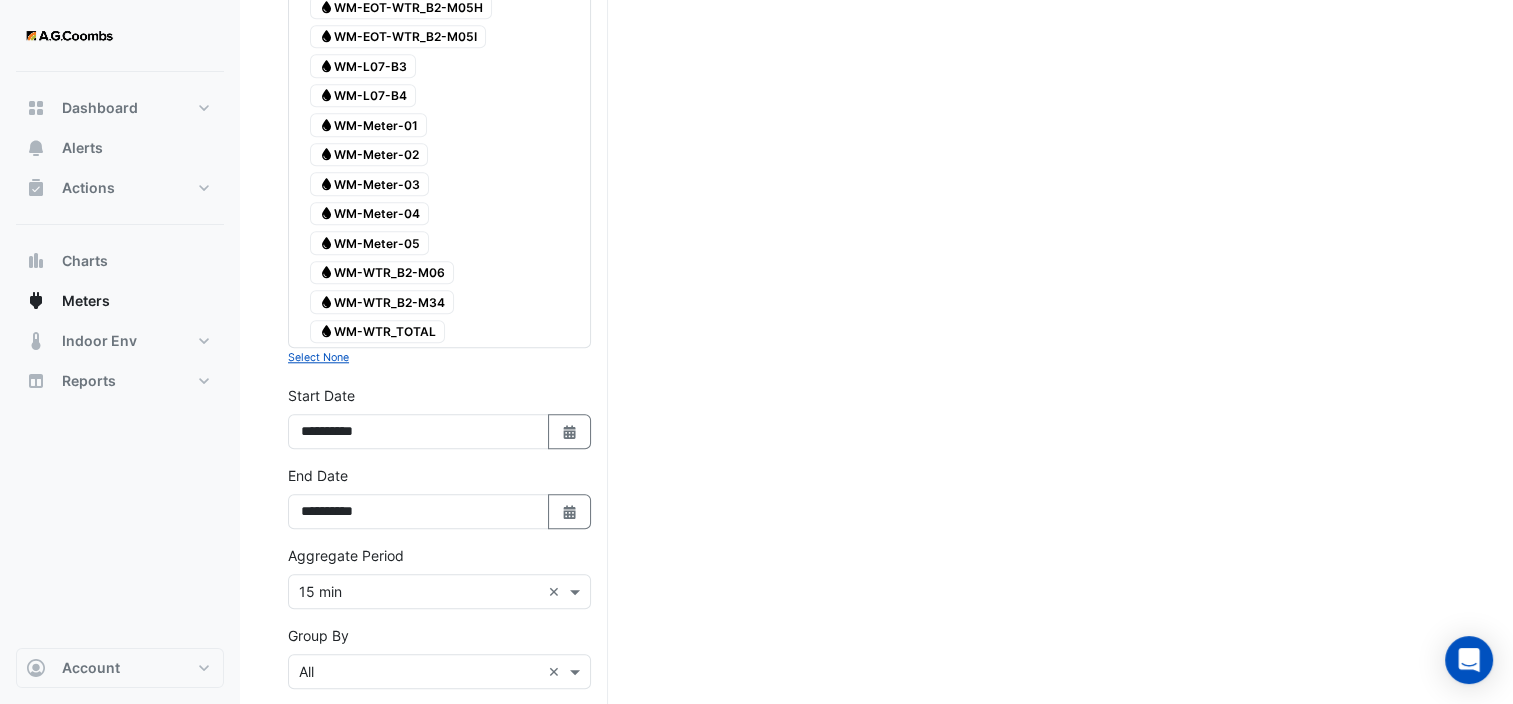 scroll, scrollTop: 2000, scrollLeft: 0, axis: vertical 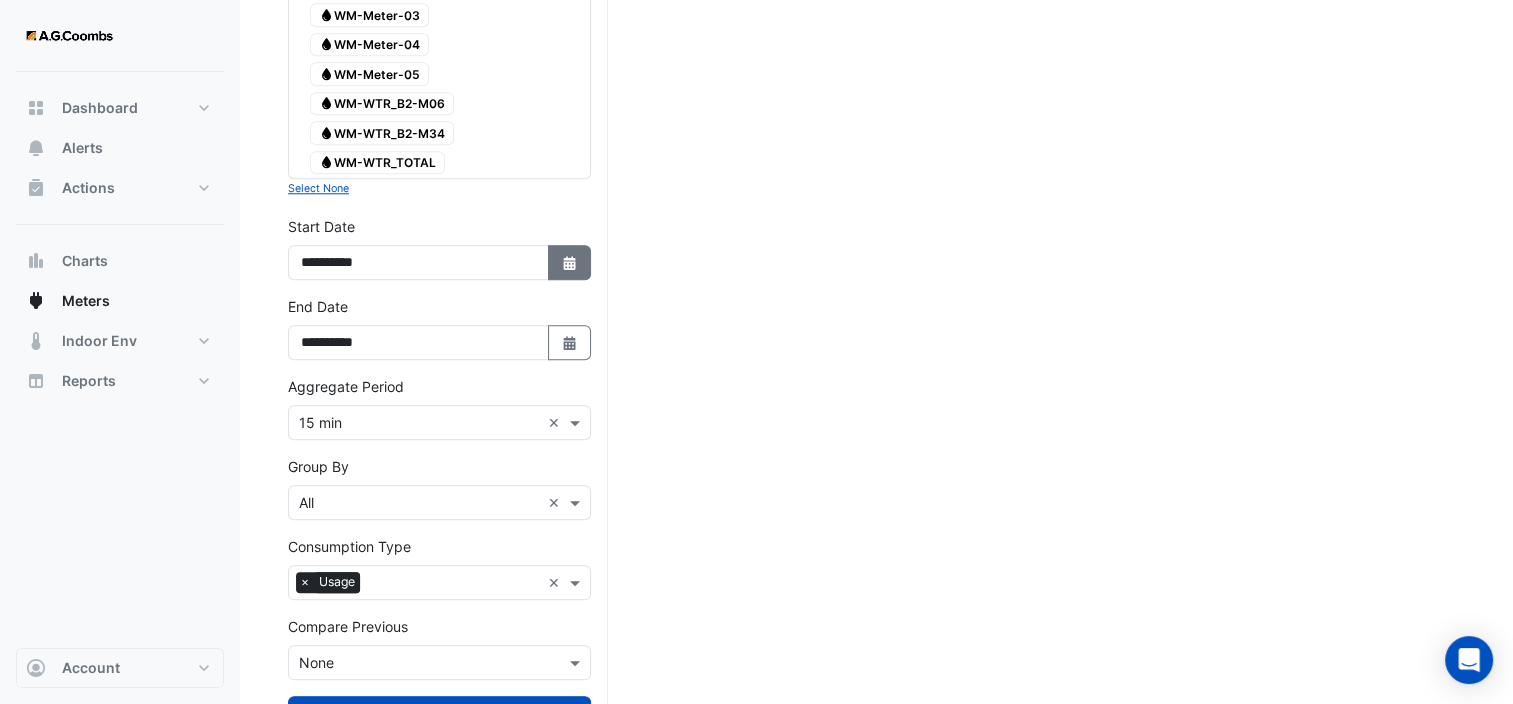 click on "Select Date" at bounding box center [570, 262] 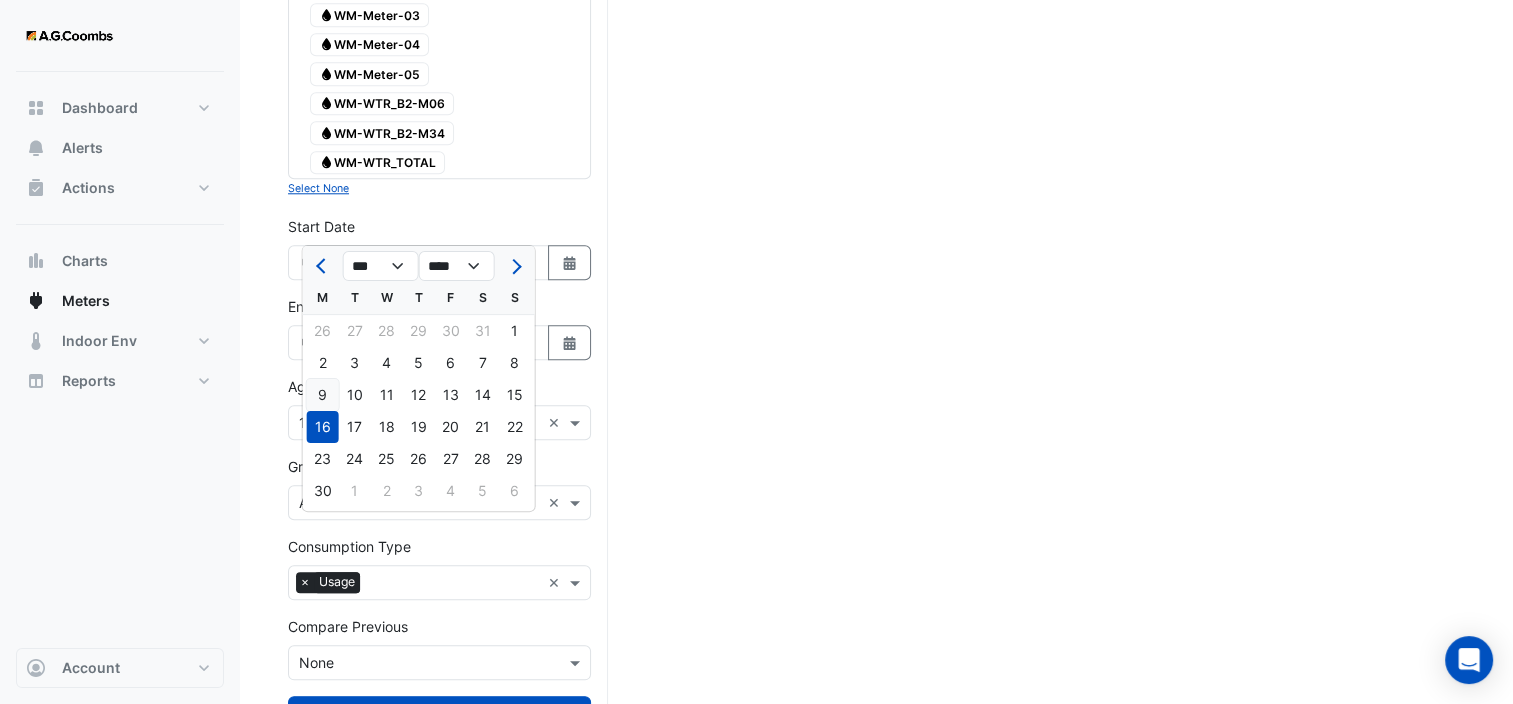 click on "9" 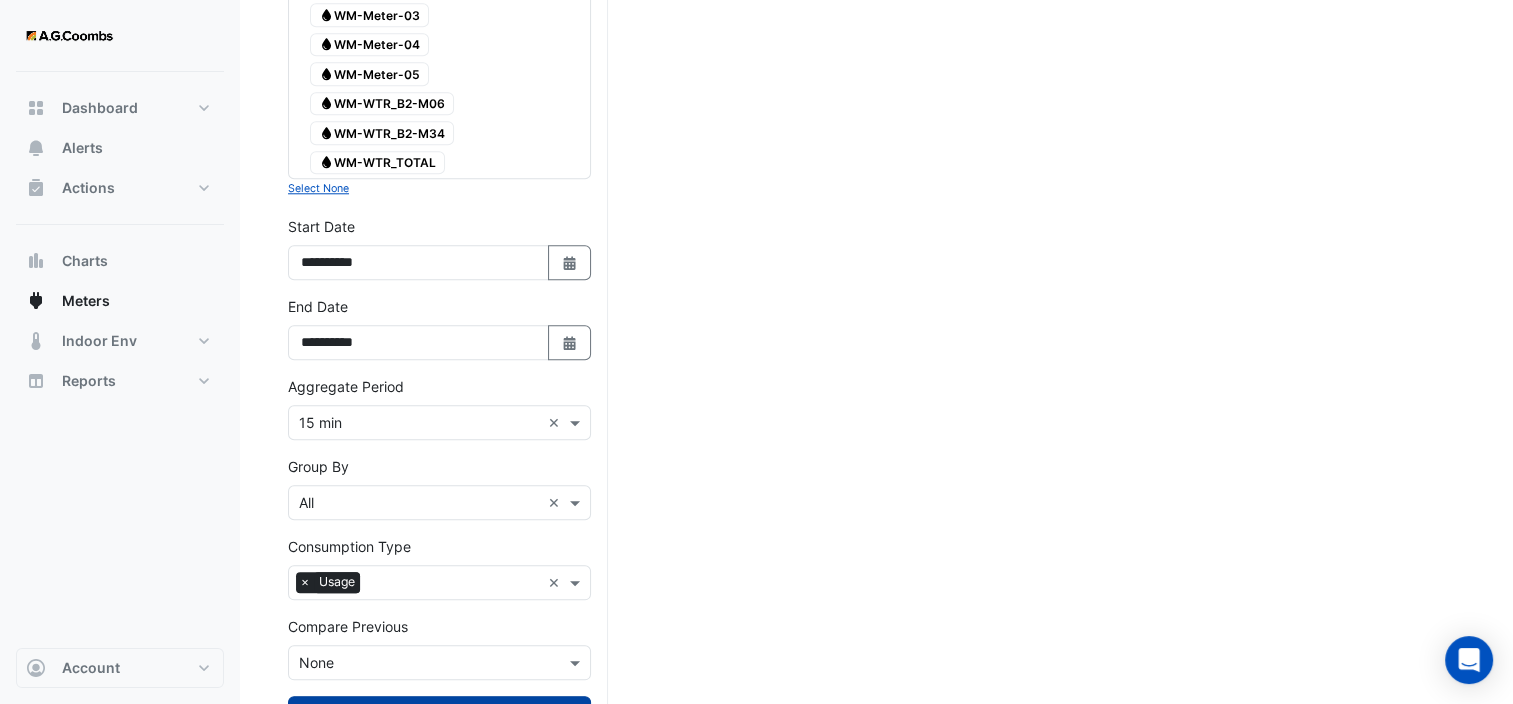 click 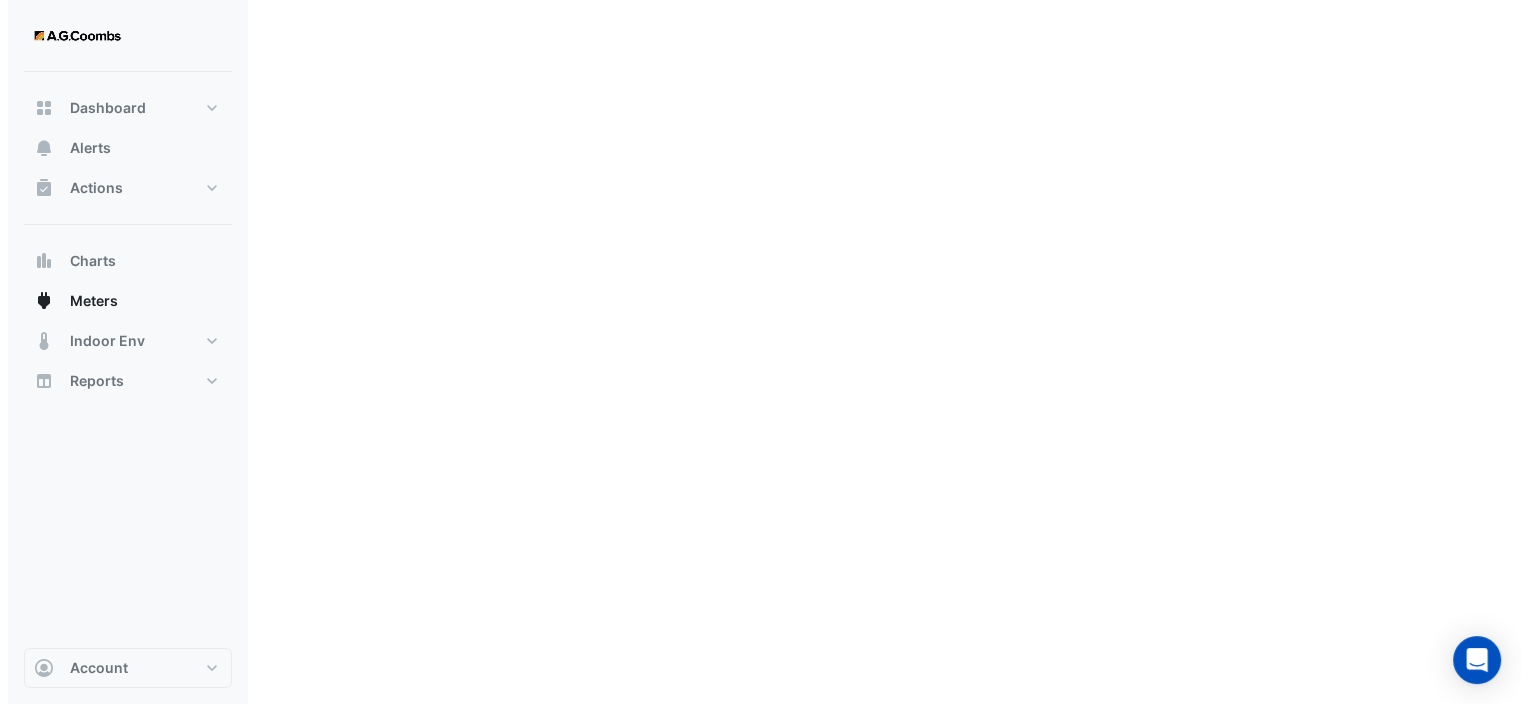 scroll, scrollTop: 0, scrollLeft: 0, axis: both 